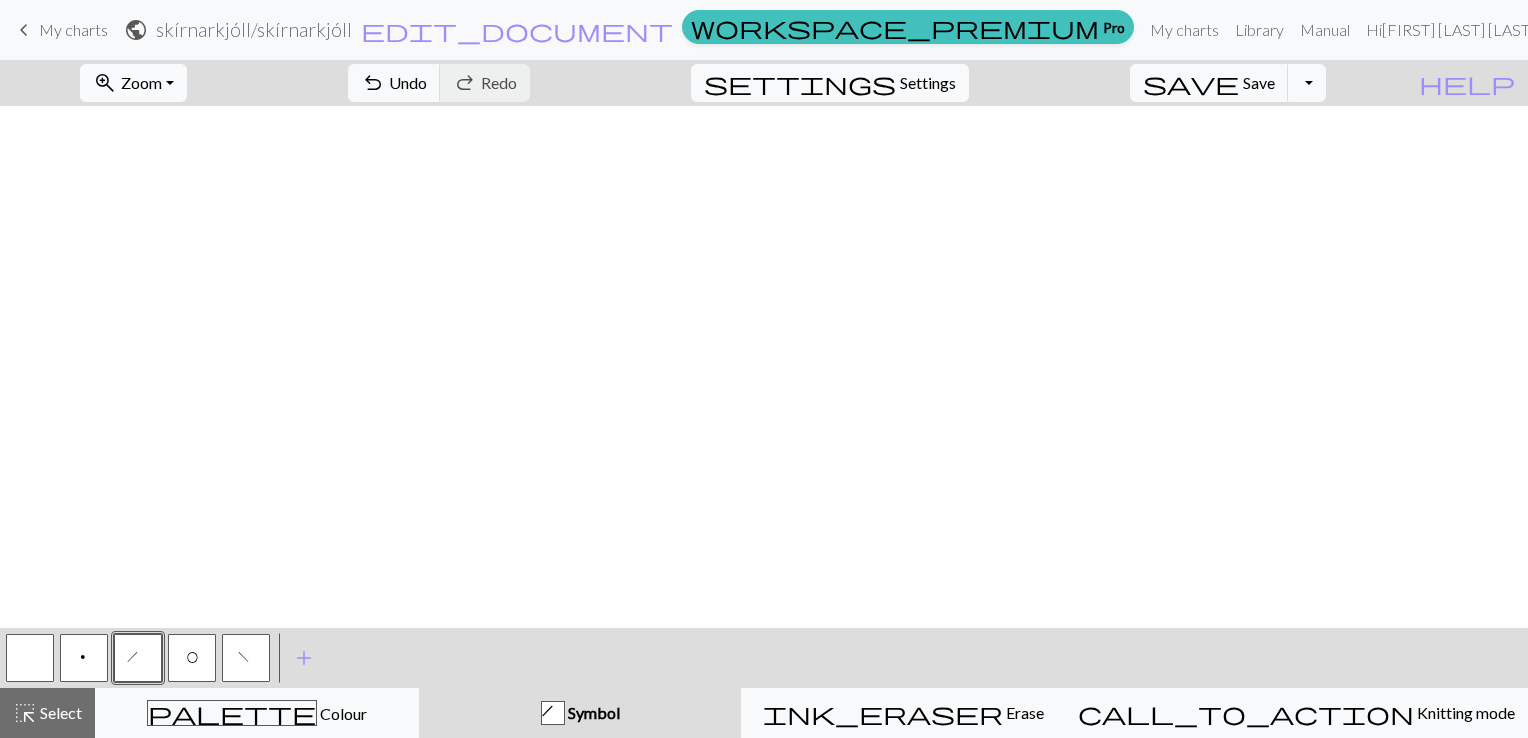 scroll, scrollTop: 0, scrollLeft: 0, axis: both 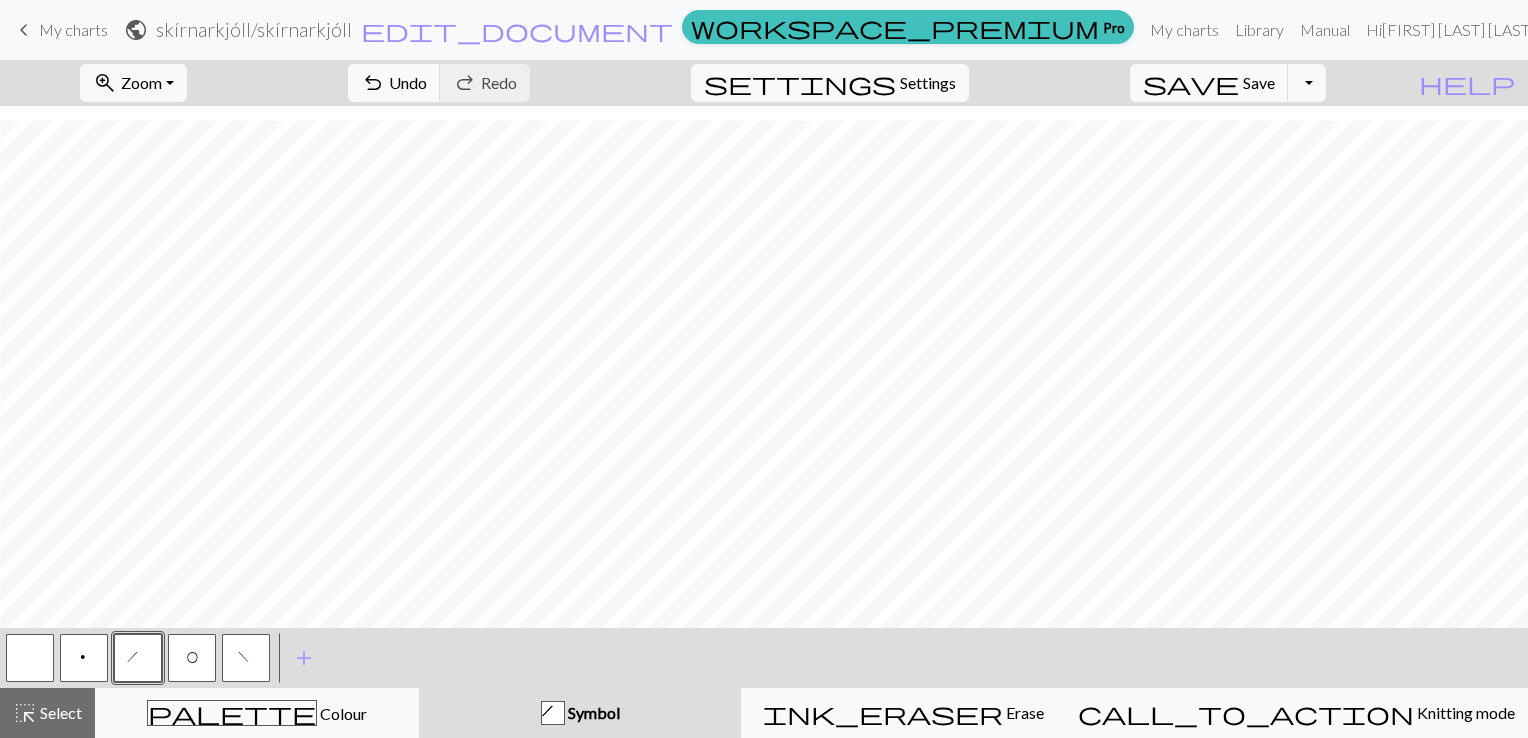 click at bounding box center [30, 658] 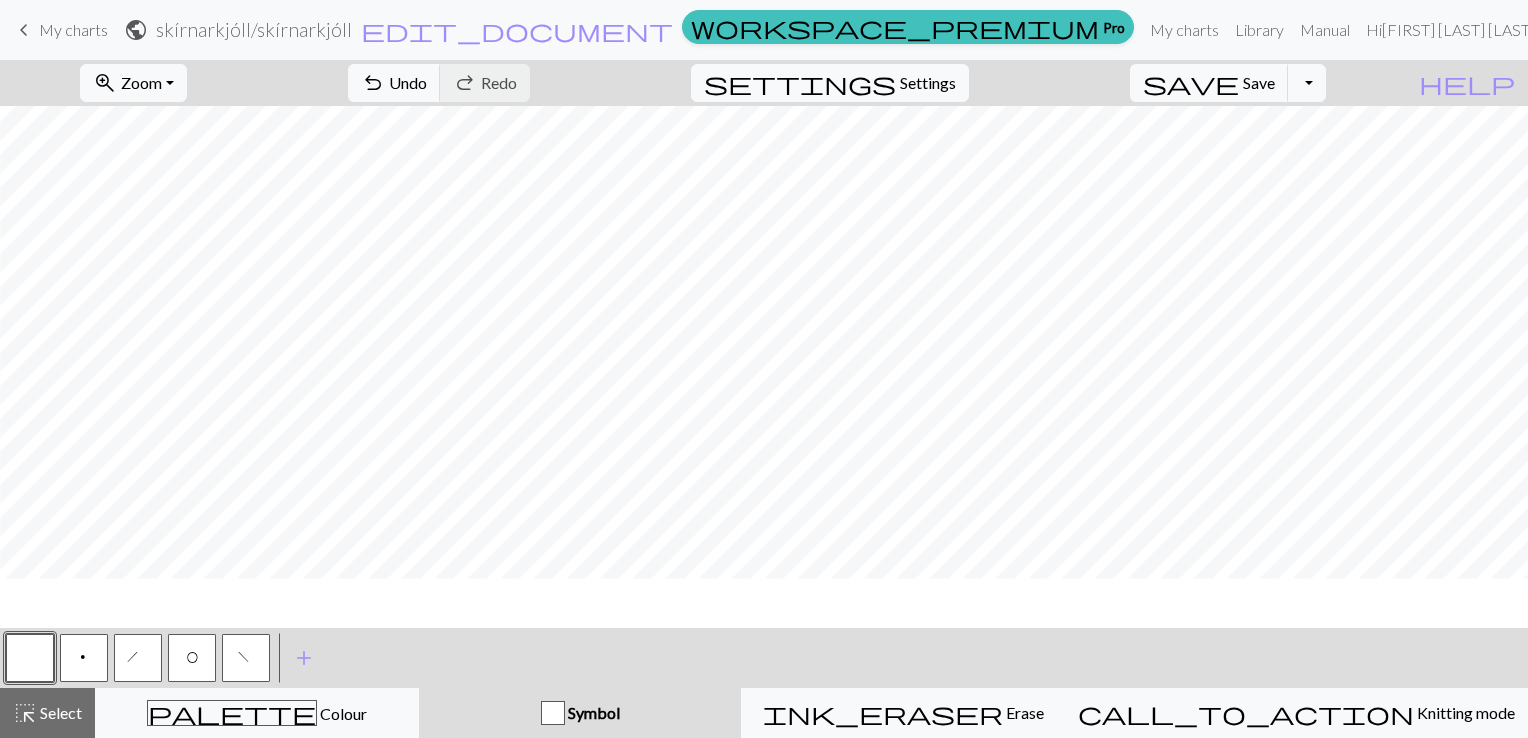 scroll, scrollTop: 2989, scrollLeft: 3166, axis: both 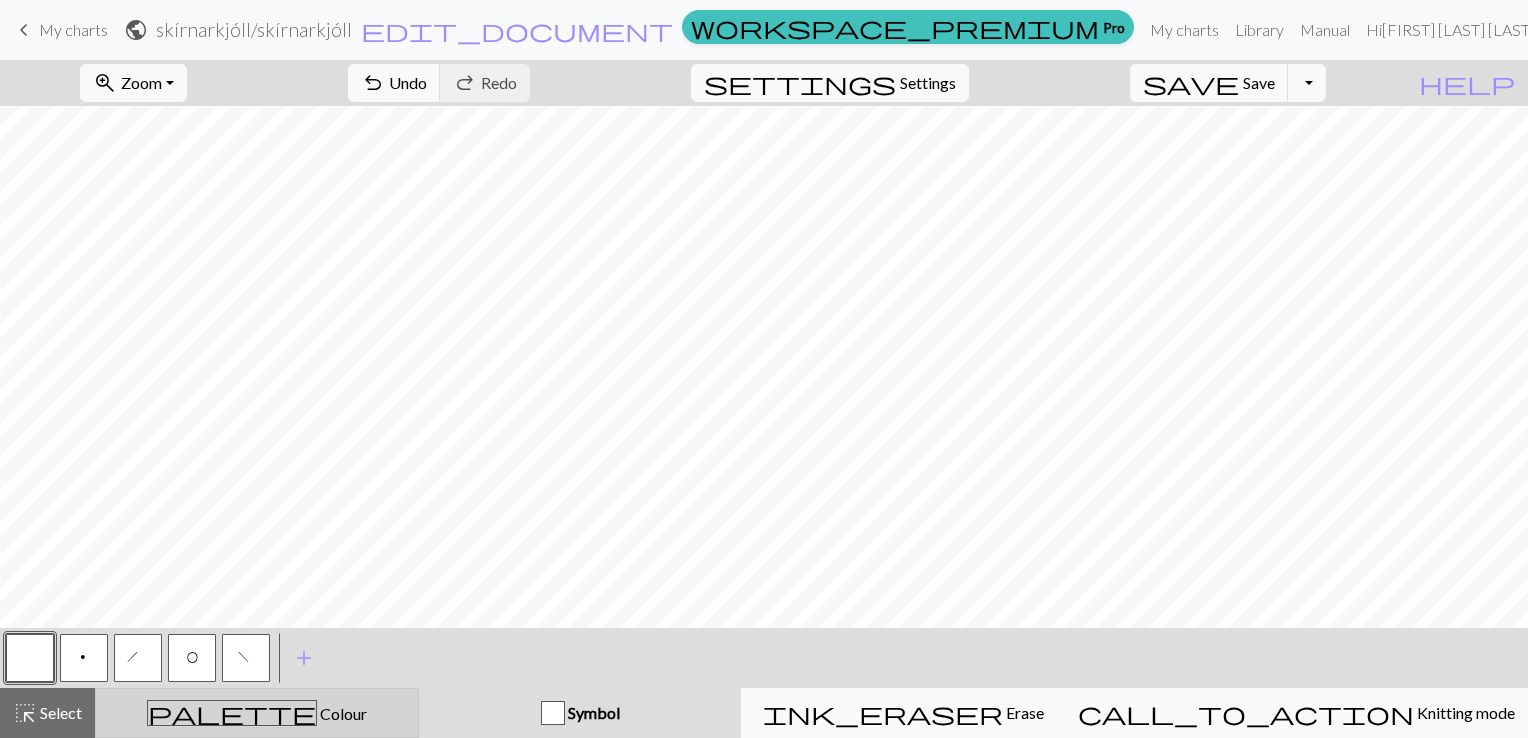 click on "palette   Colour   Colour" at bounding box center (257, 713) 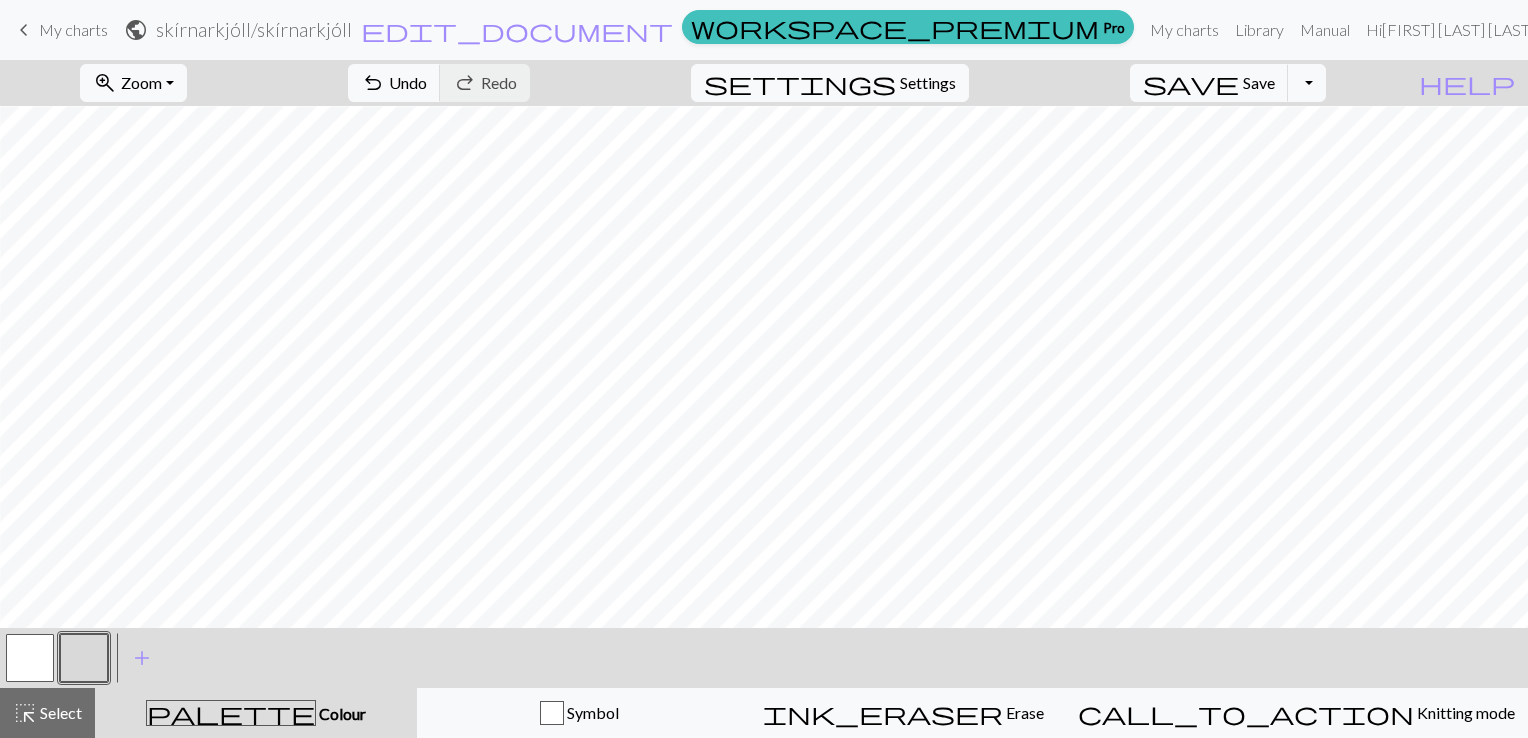 click at bounding box center (30, 658) 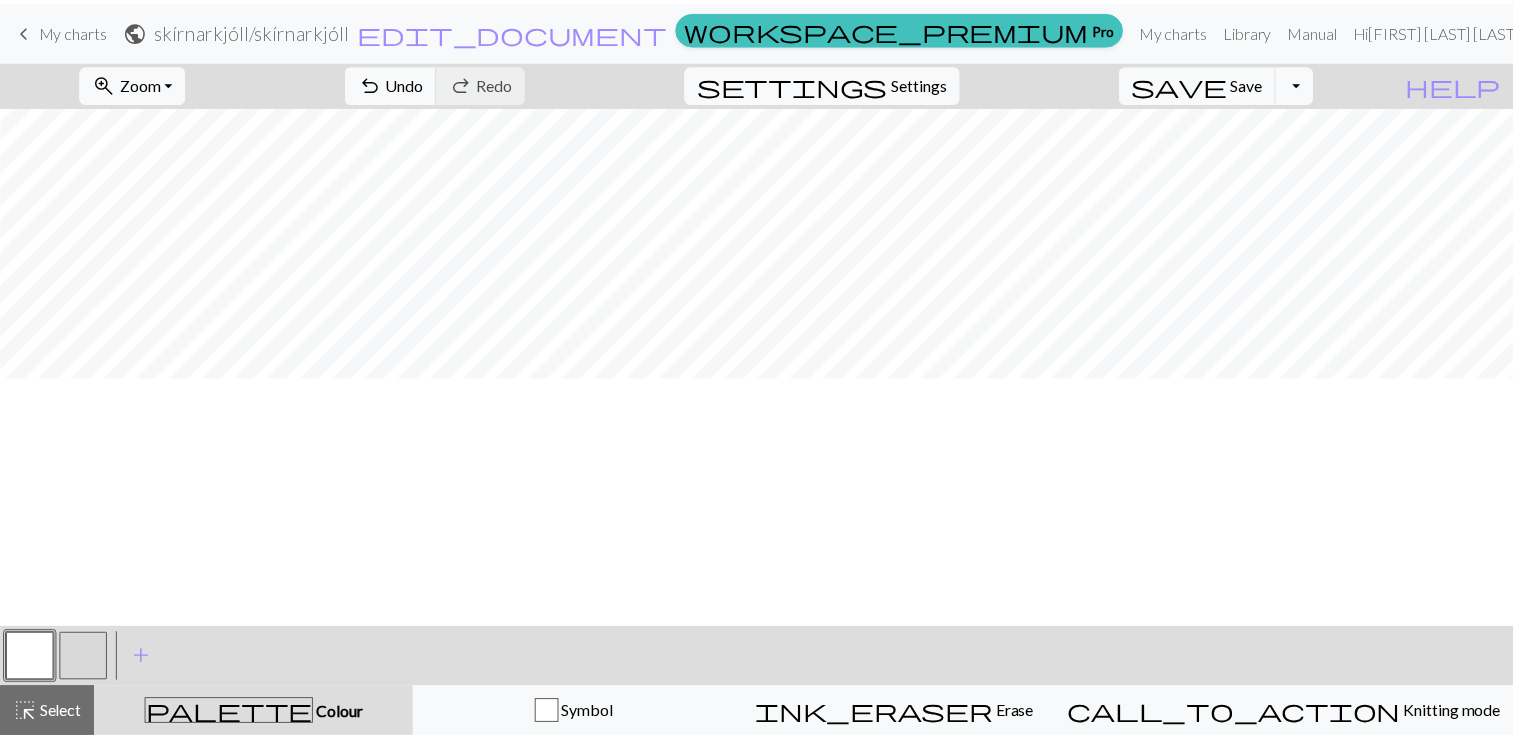 scroll, scrollTop: 2862, scrollLeft: 2798, axis: both 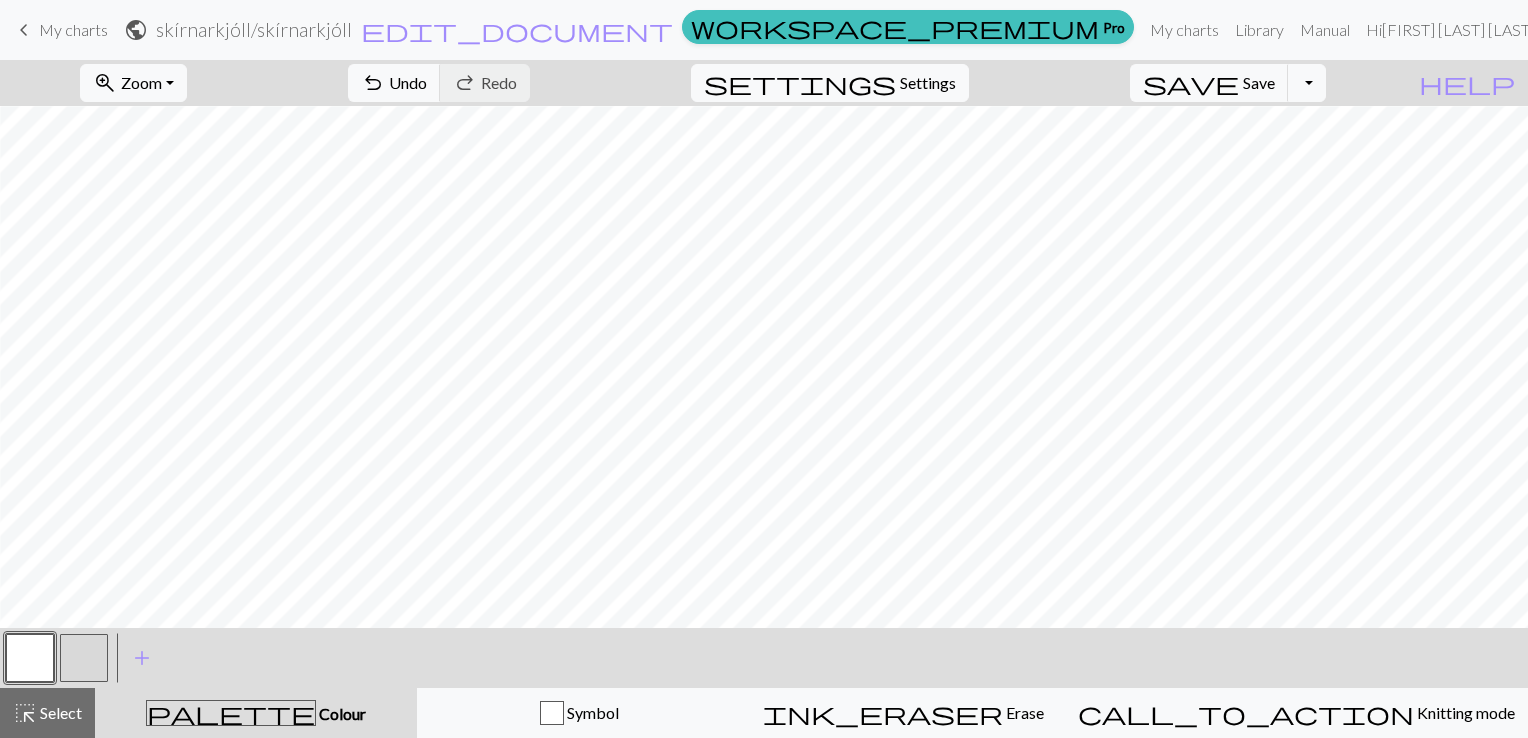 click on "My charts" at bounding box center (73, 29) 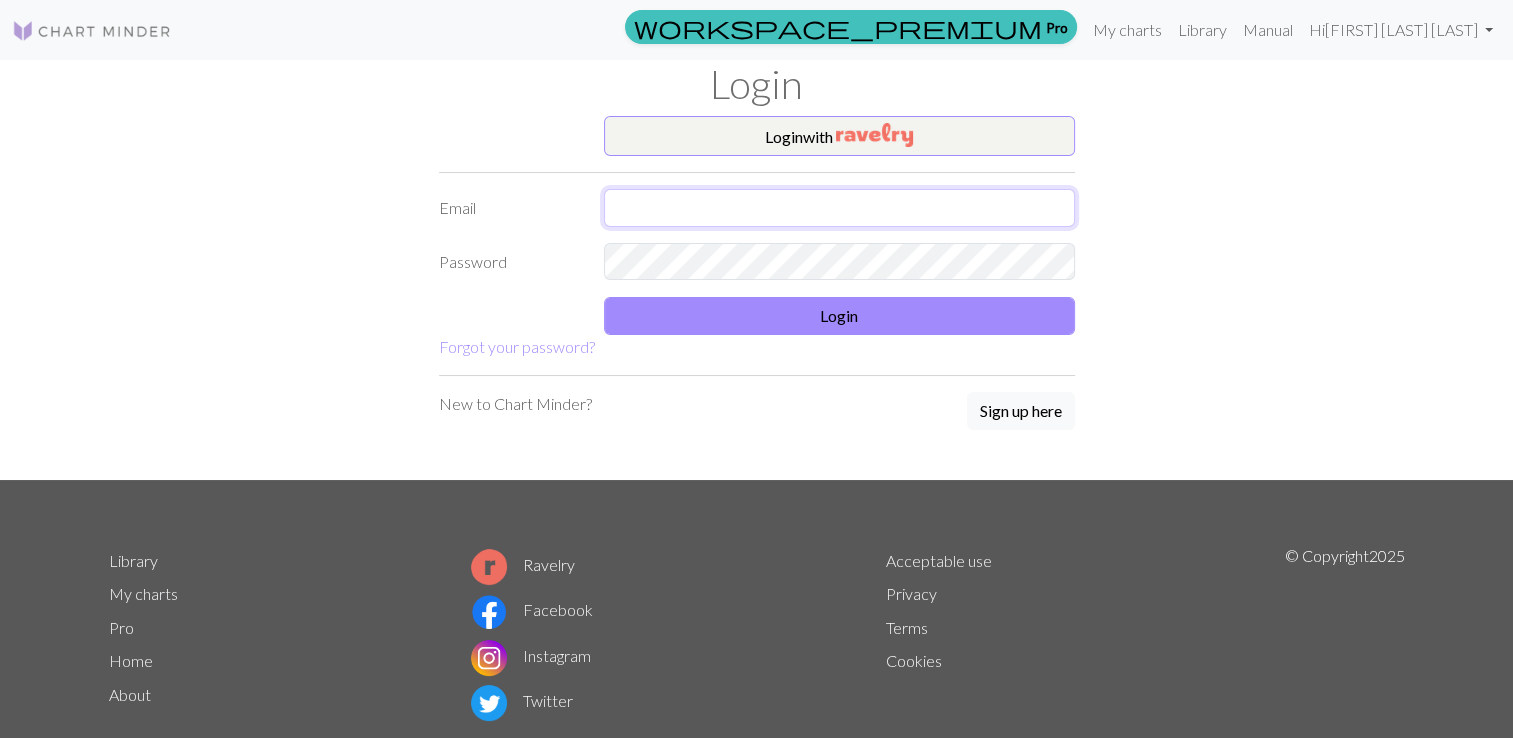 type on "alfheidur.kri3109@gmail.com" 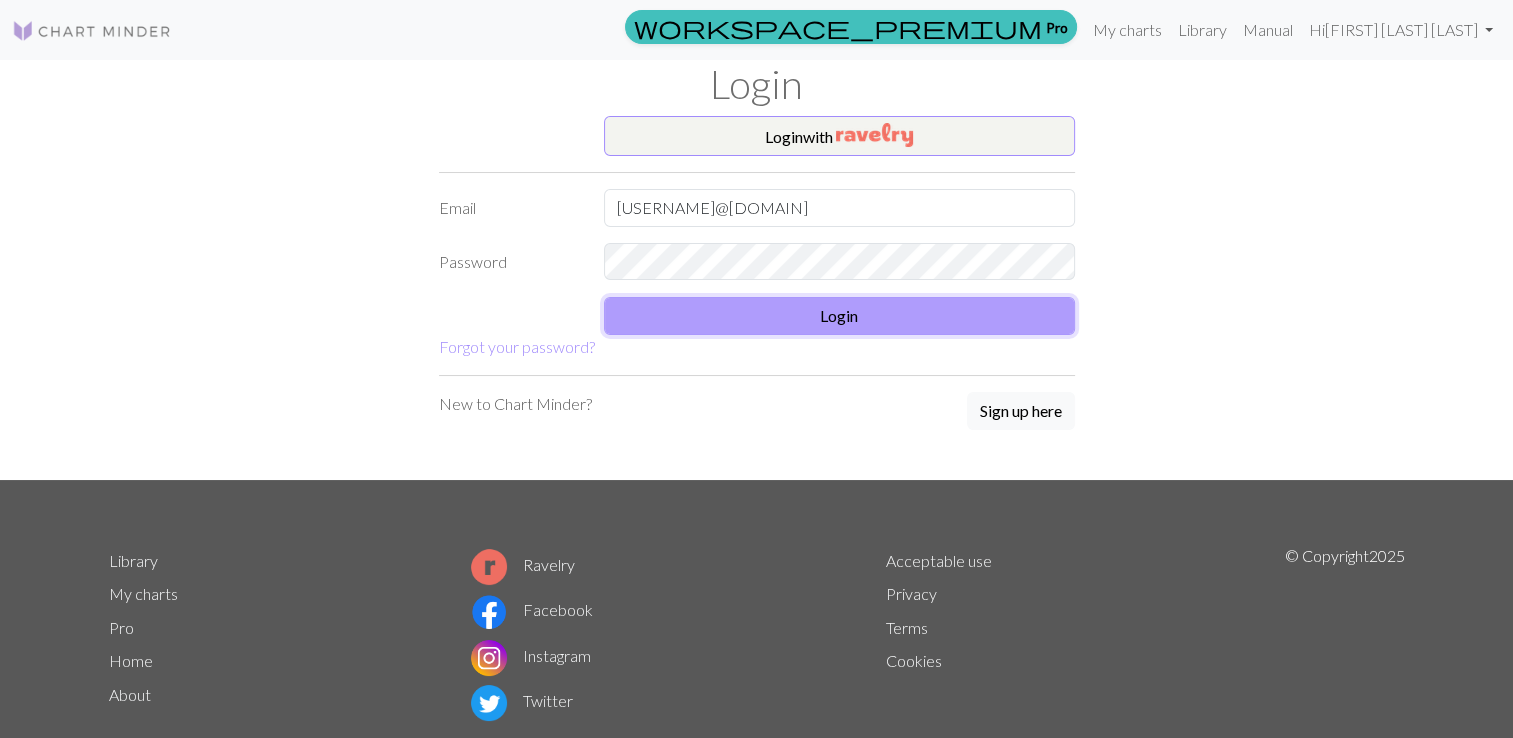 click on "Login" at bounding box center (839, 316) 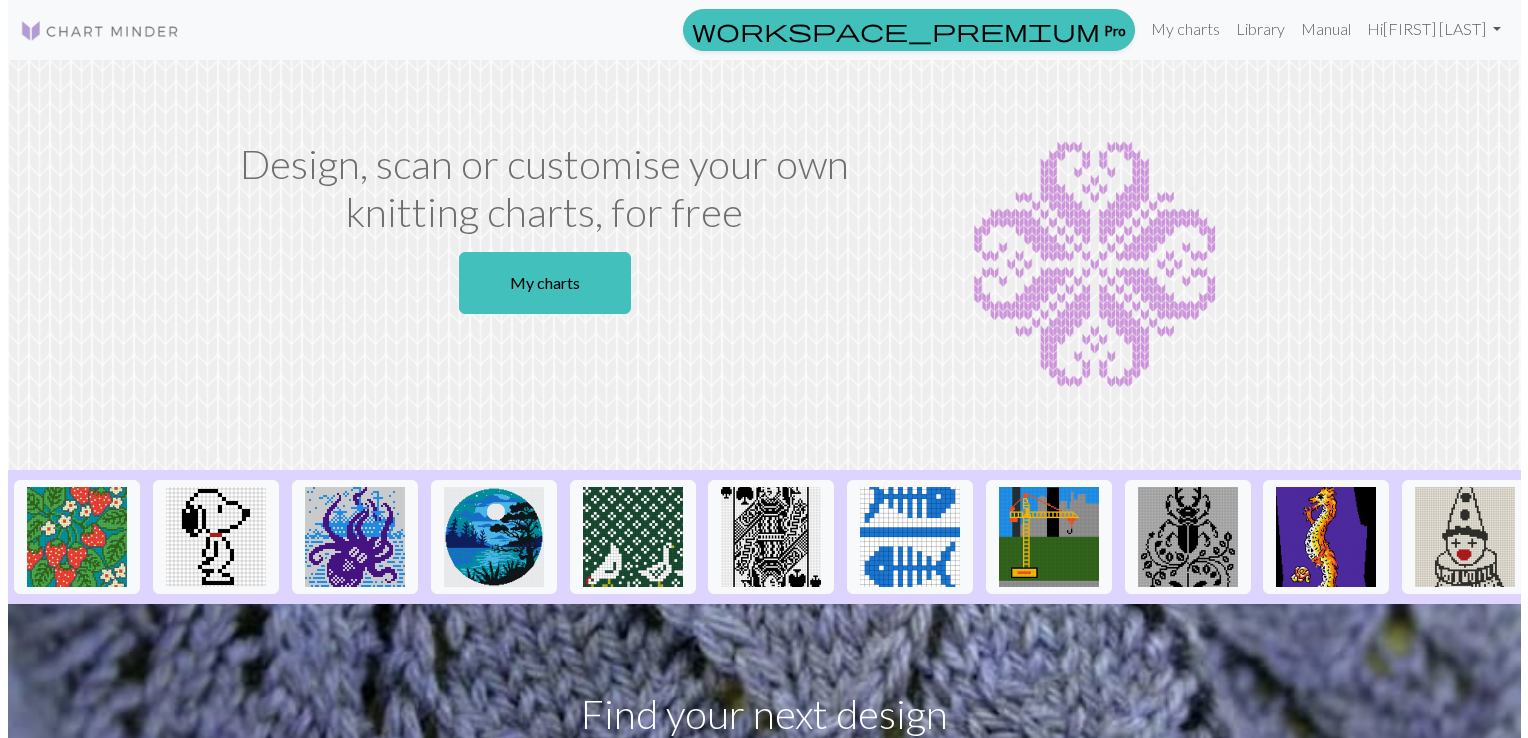 scroll, scrollTop: 0, scrollLeft: 0, axis: both 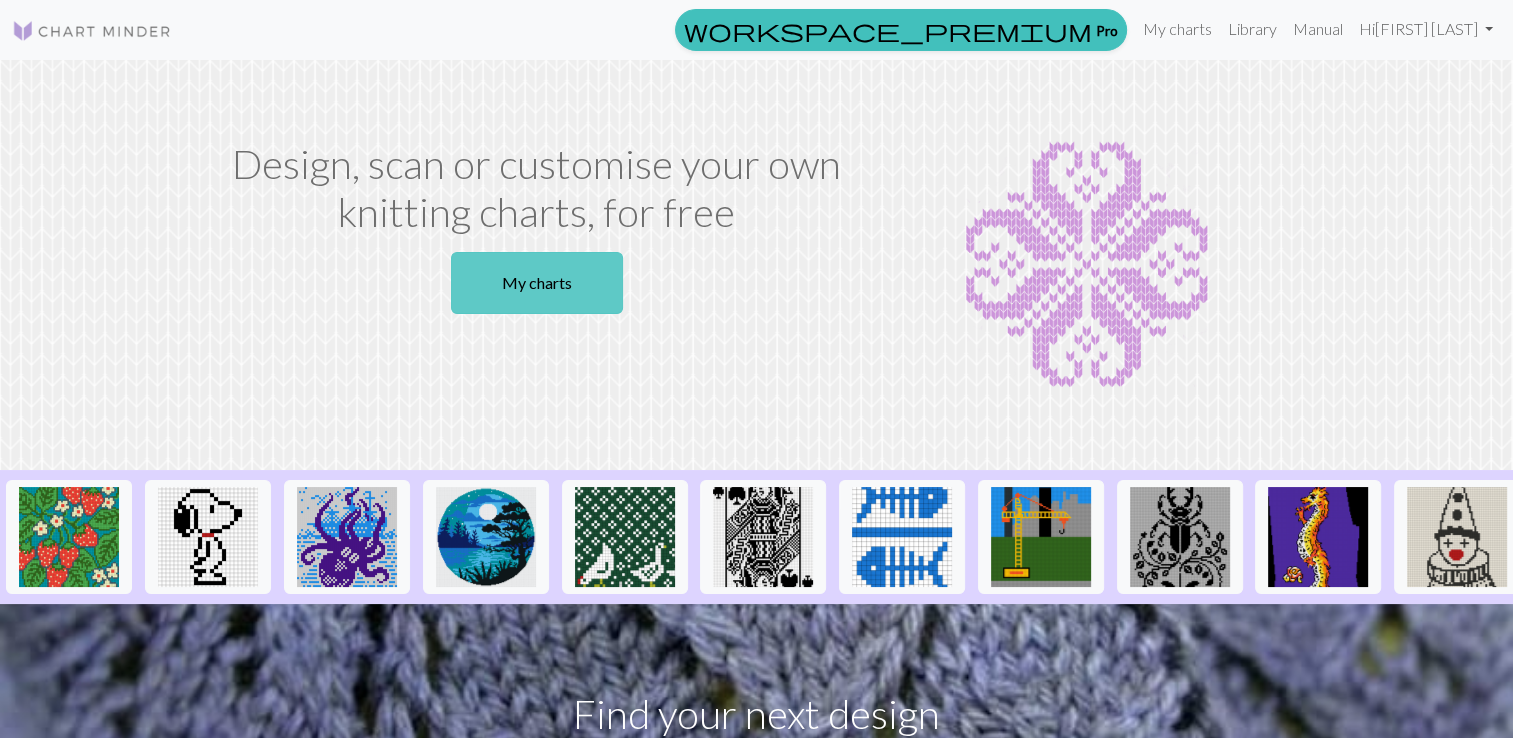 click on "My charts" at bounding box center (537, 283) 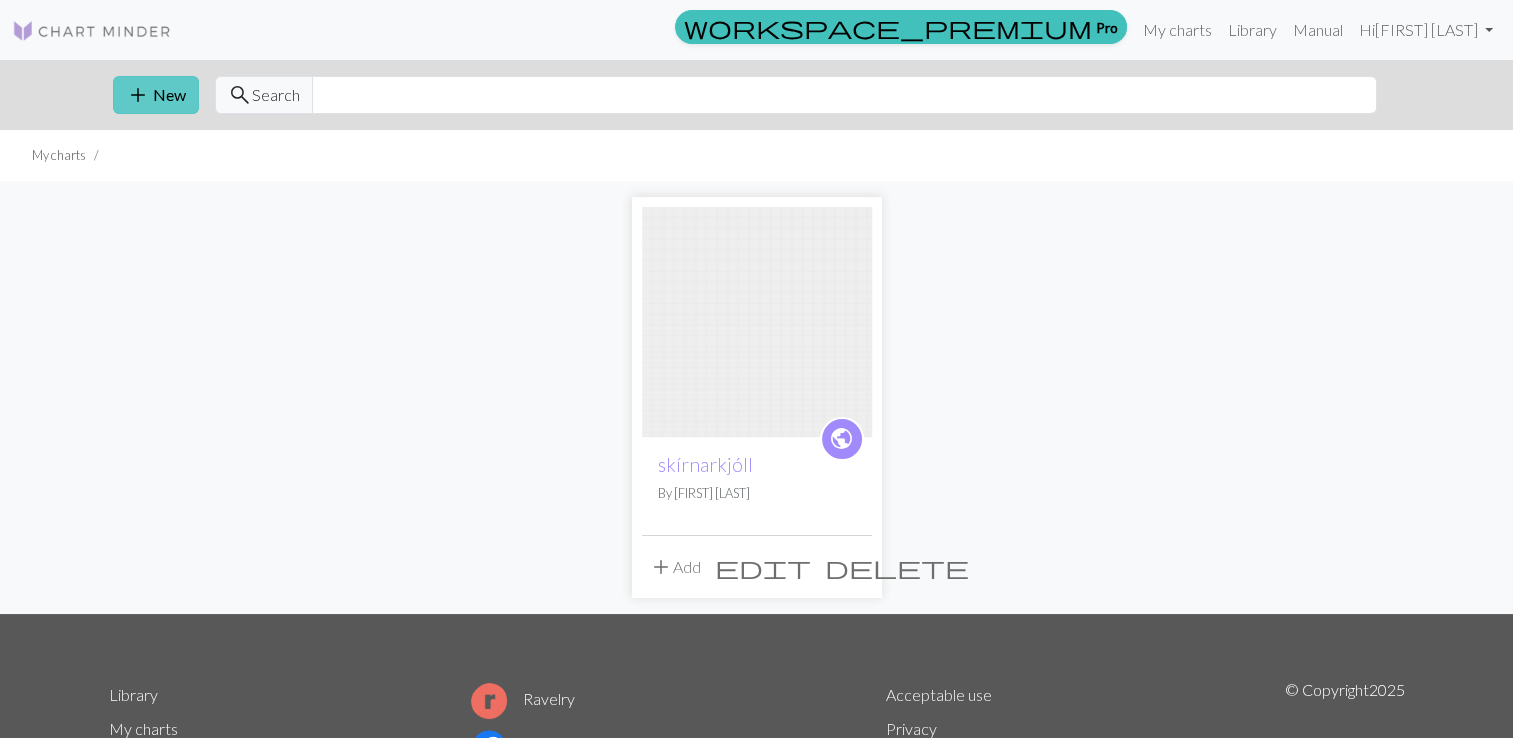 click on "add   New" at bounding box center [156, 95] 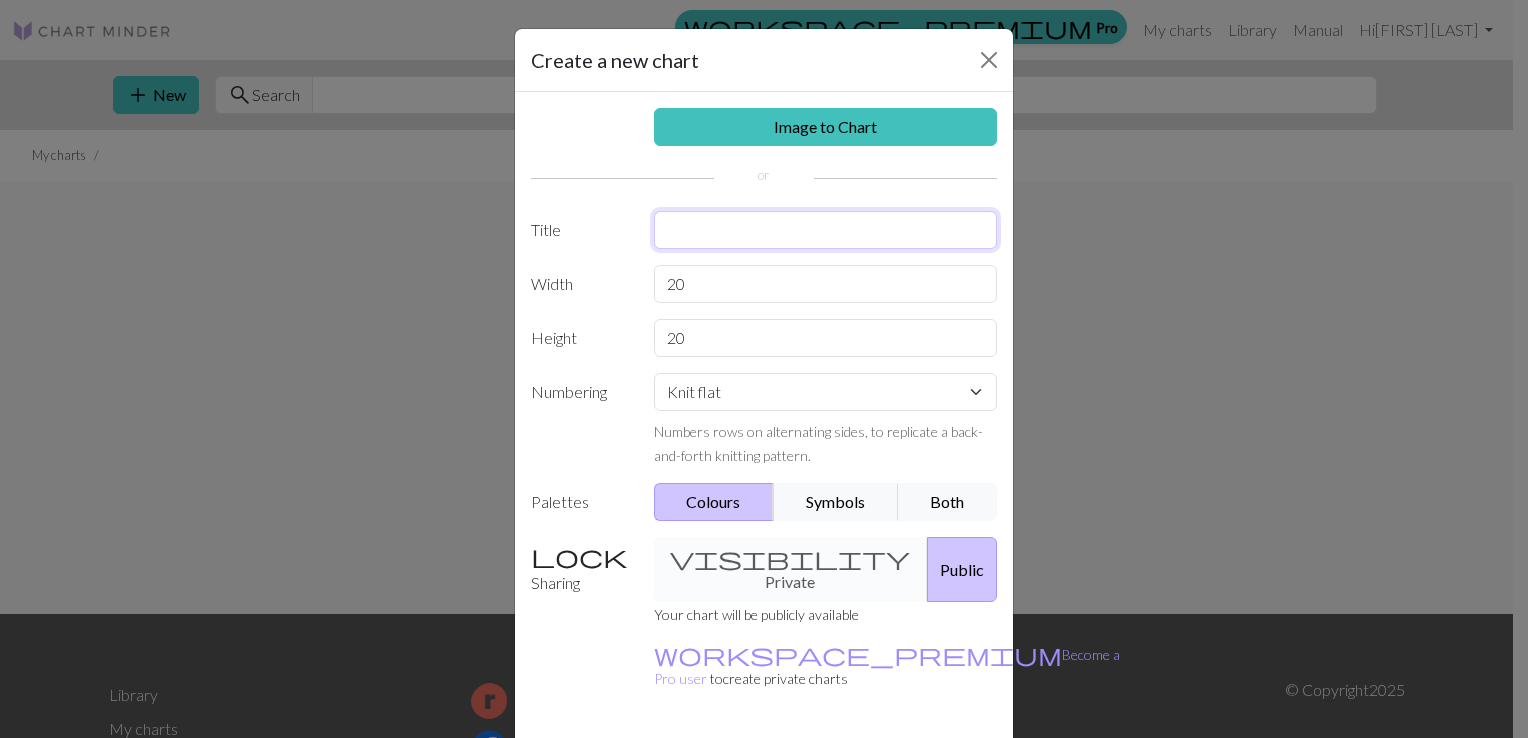click at bounding box center [826, 230] 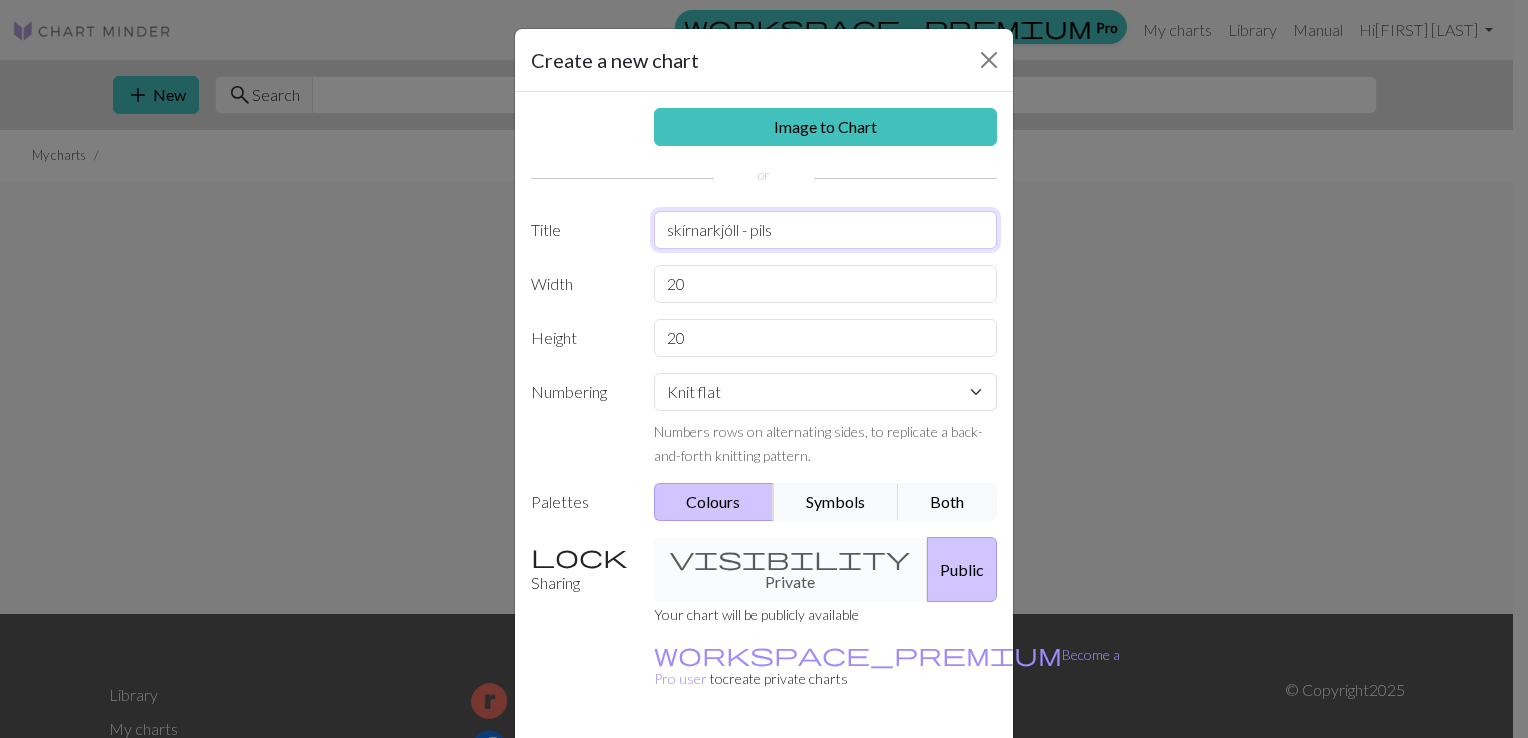 type on "skírnarkjóll - pils" 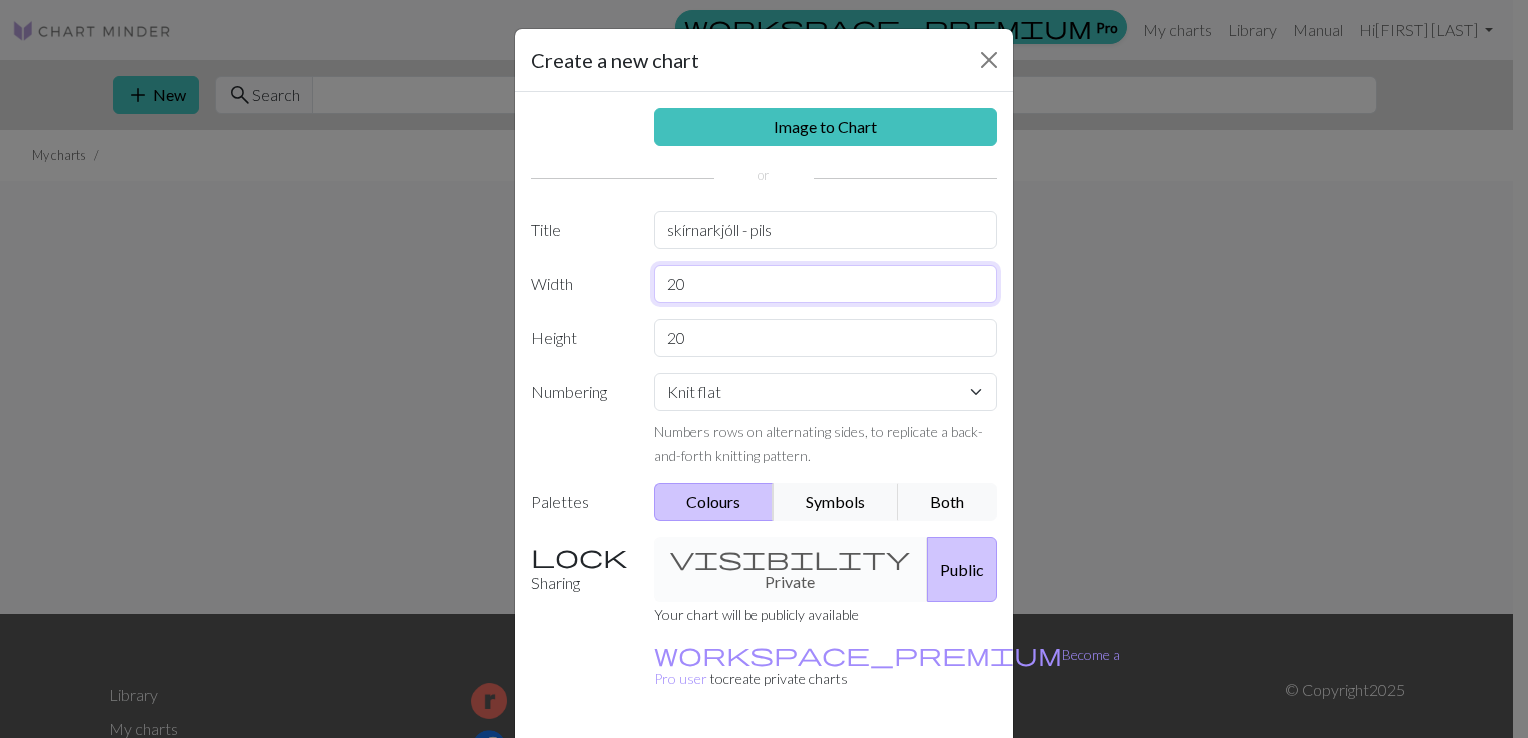 click on "20" at bounding box center (826, 284) 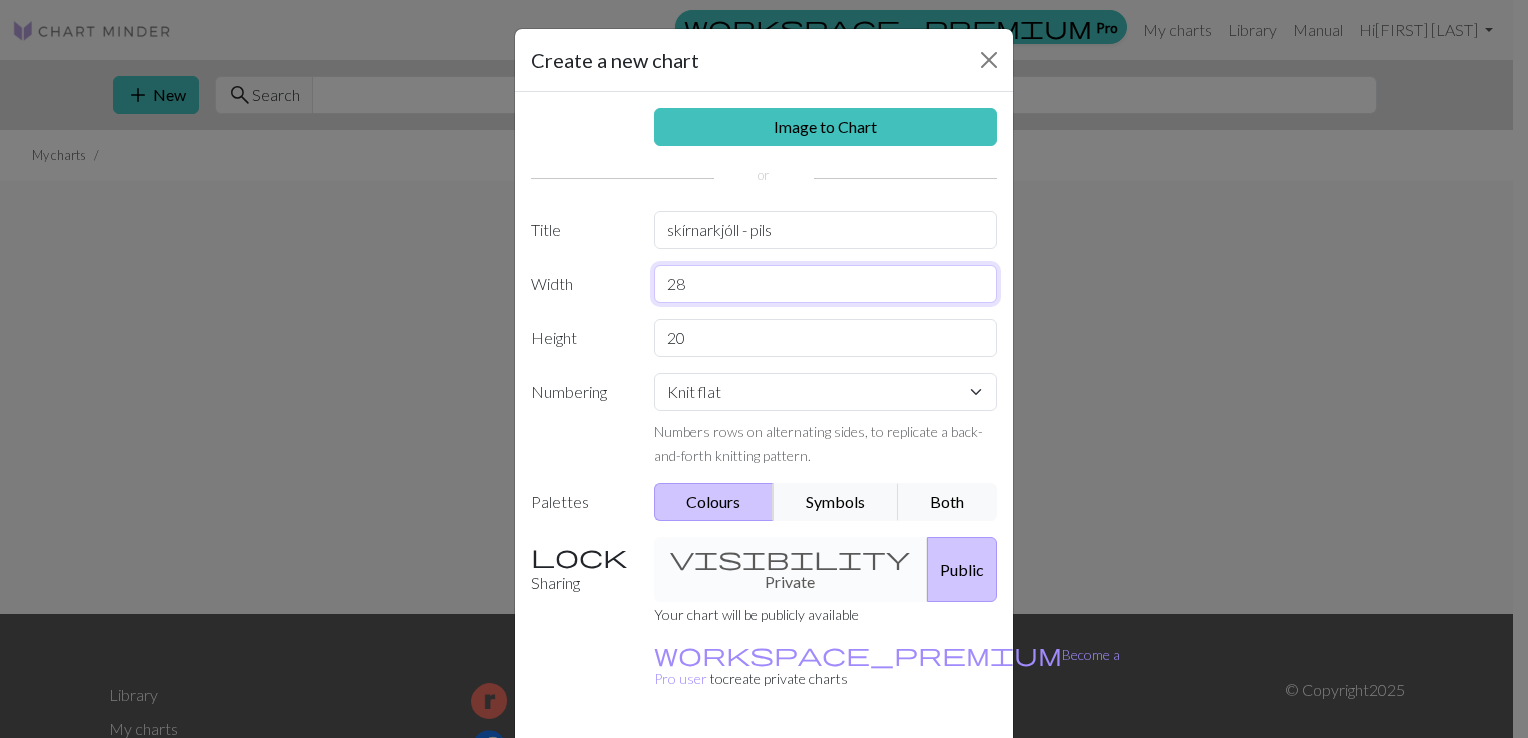 type on "28" 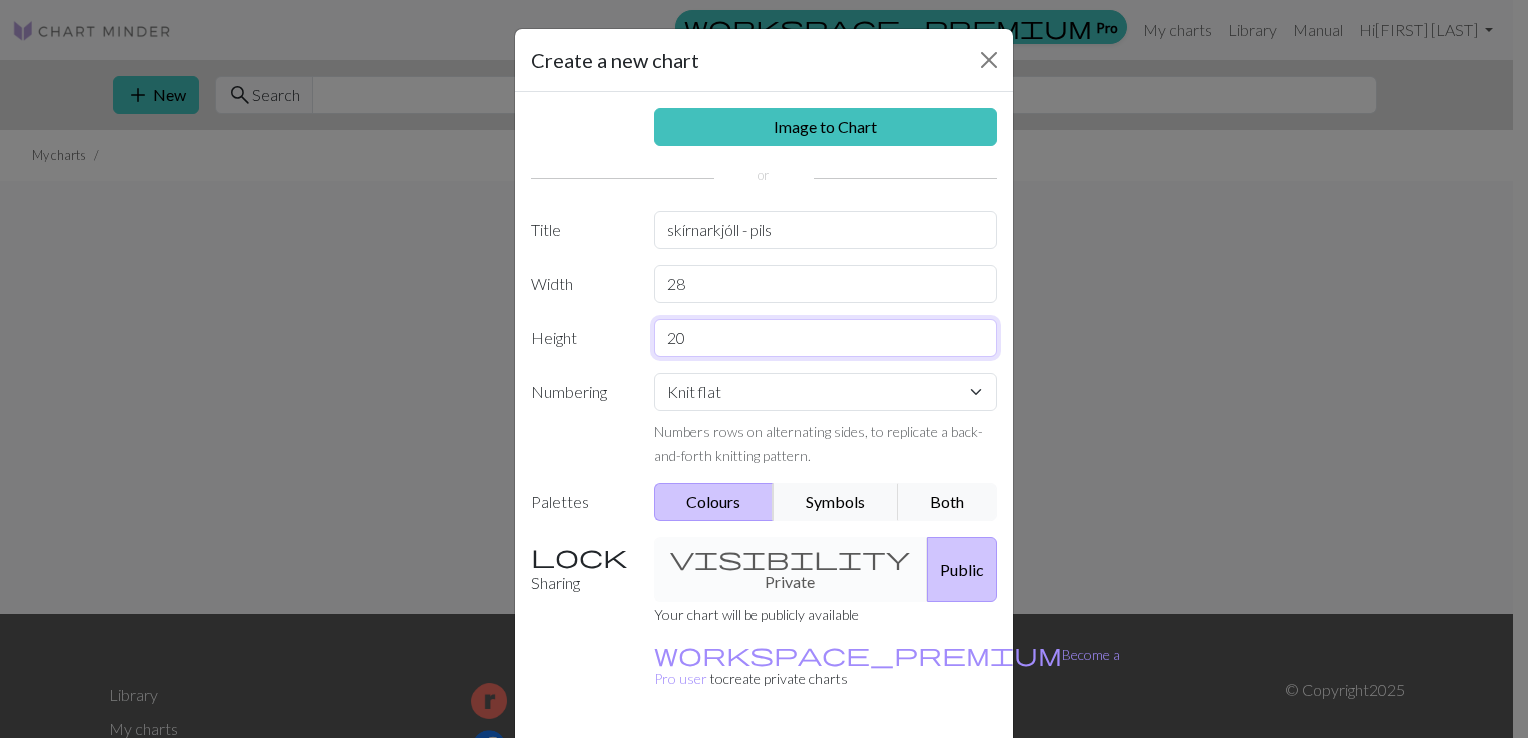 click on "20" at bounding box center (826, 338) 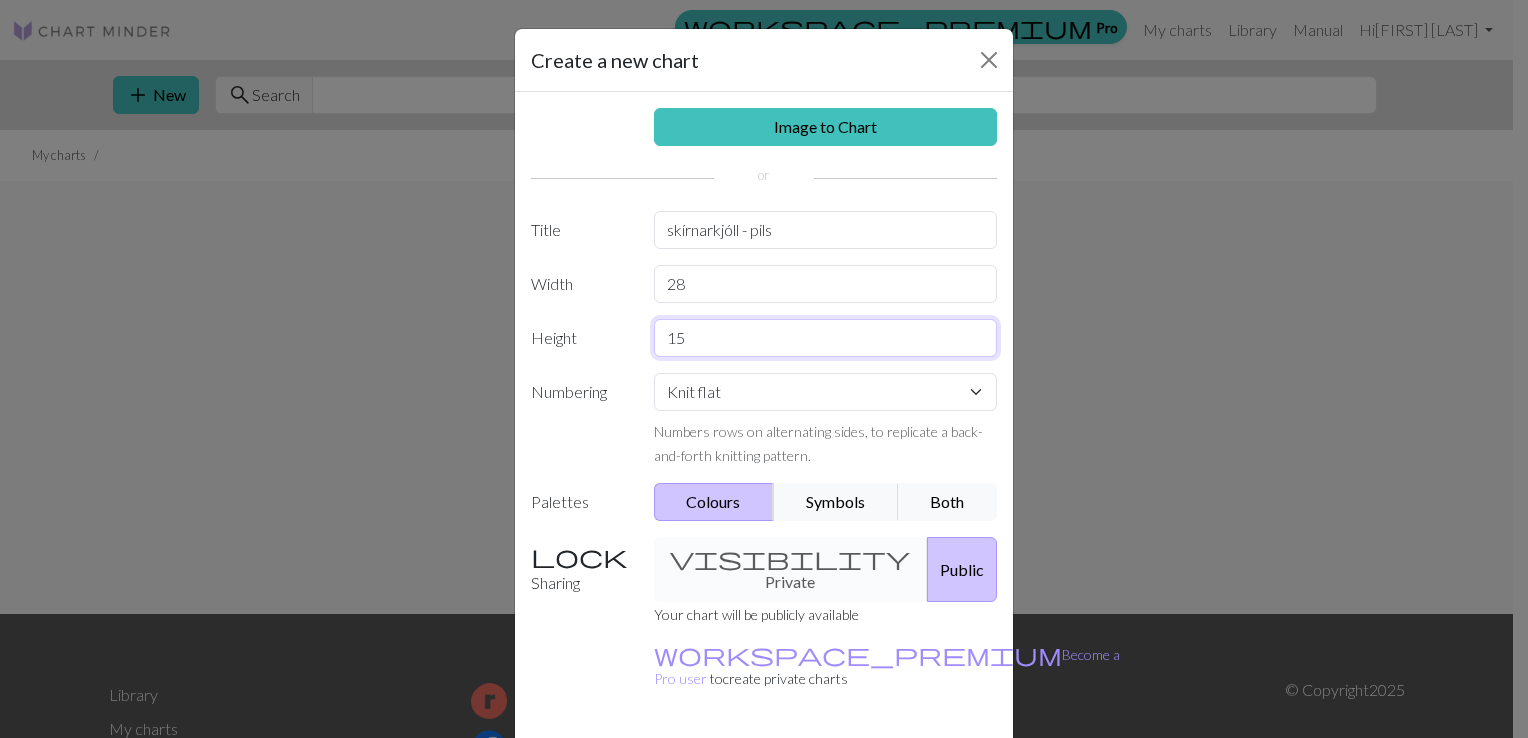 type on "1" 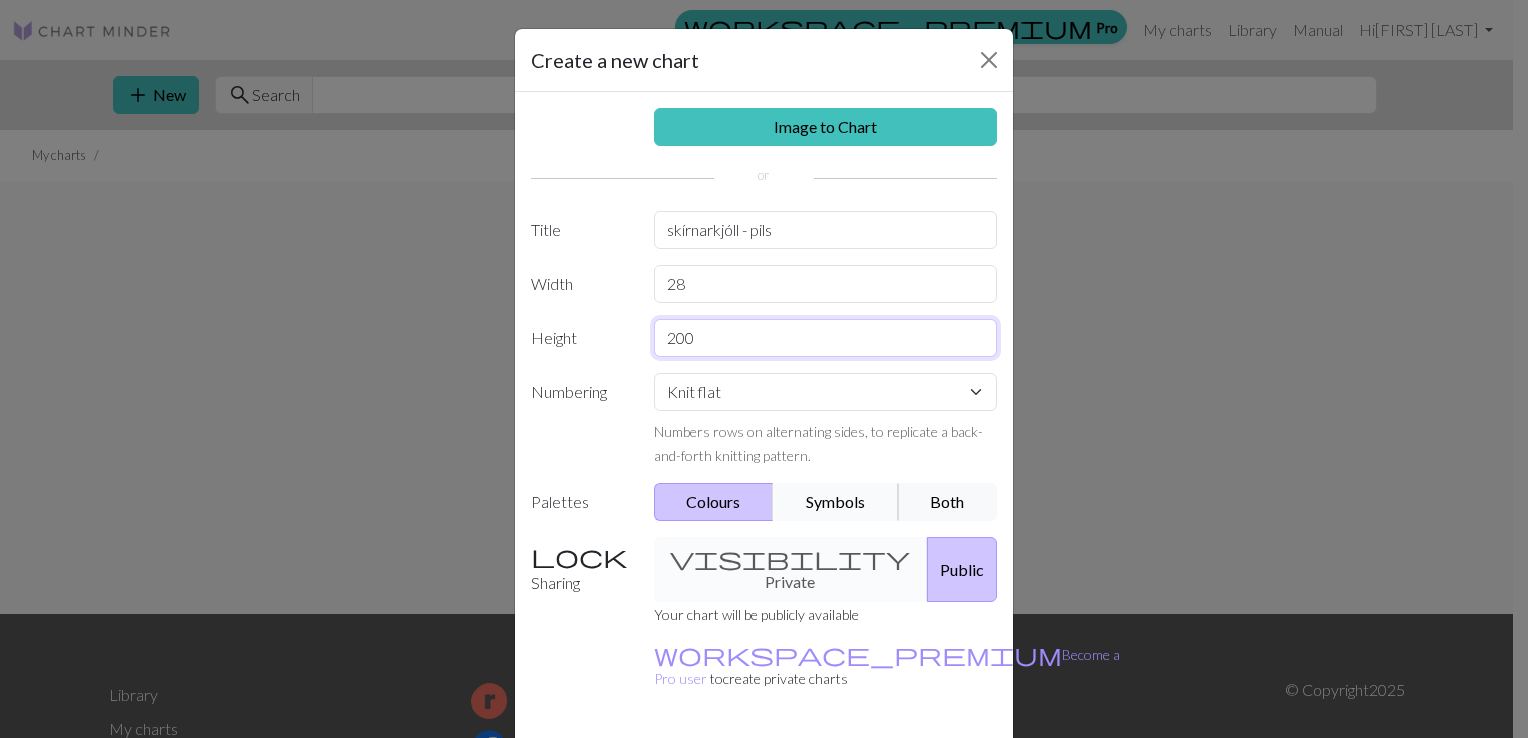 type on "200" 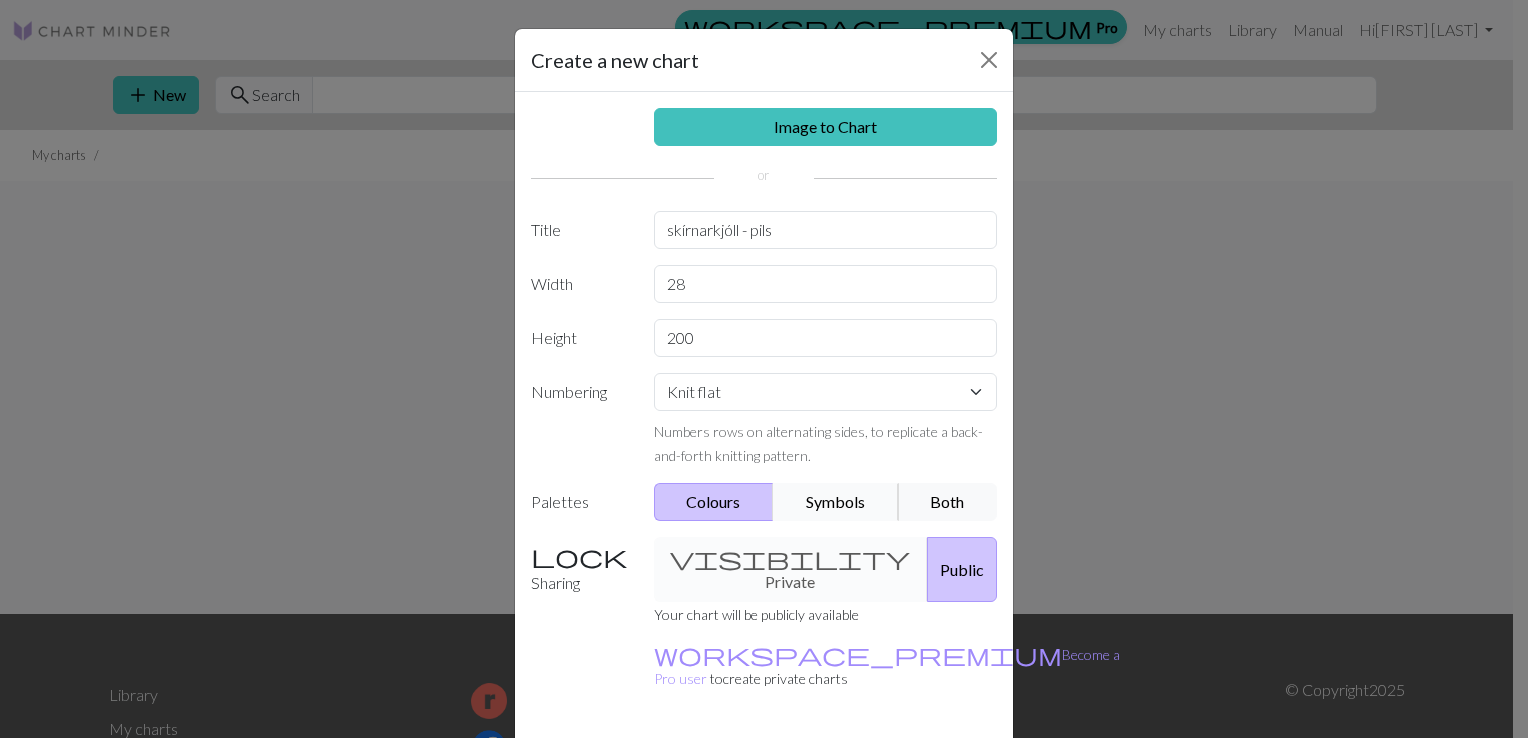 click on "Symbols" at bounding box center [836, 502] 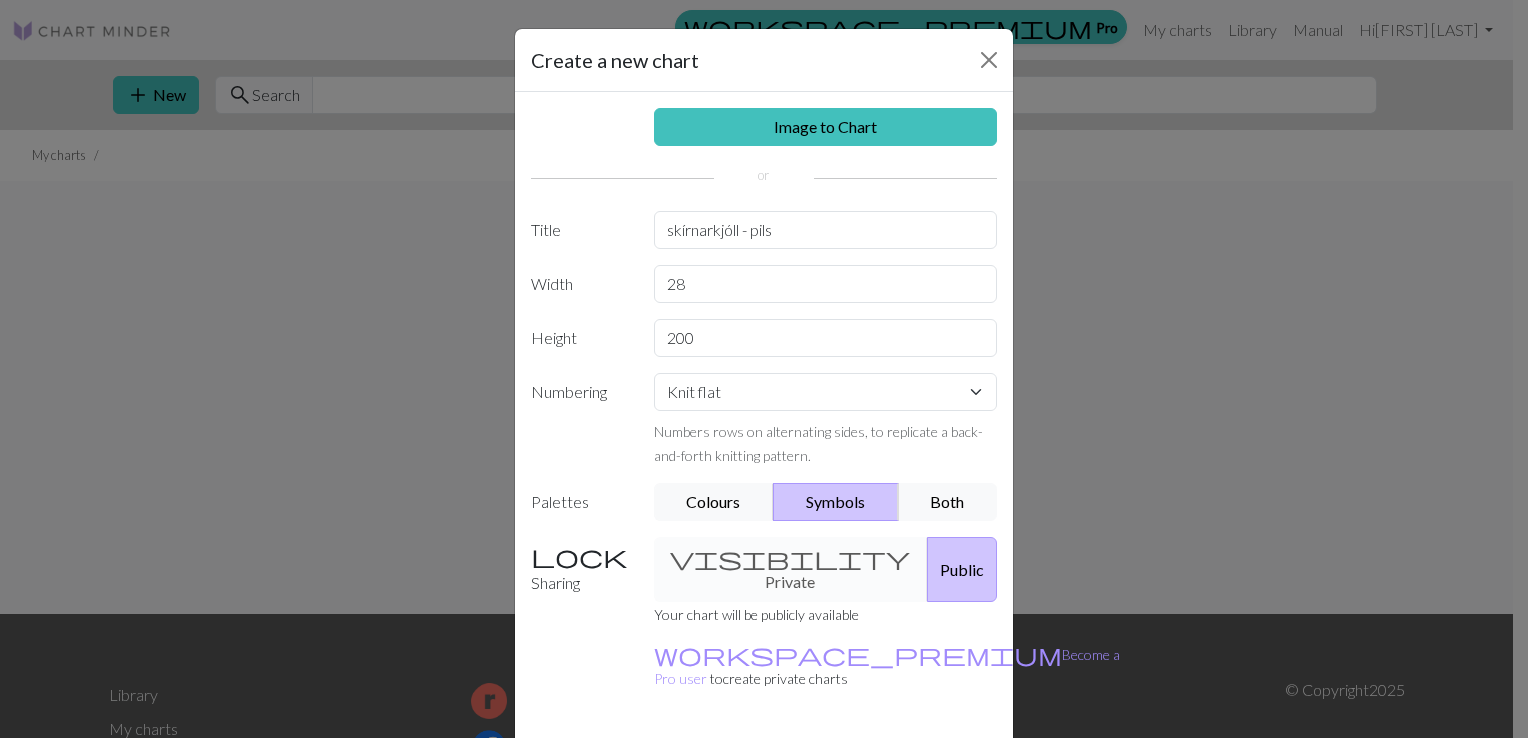 click on "Create" at bounding box center (879, 774) 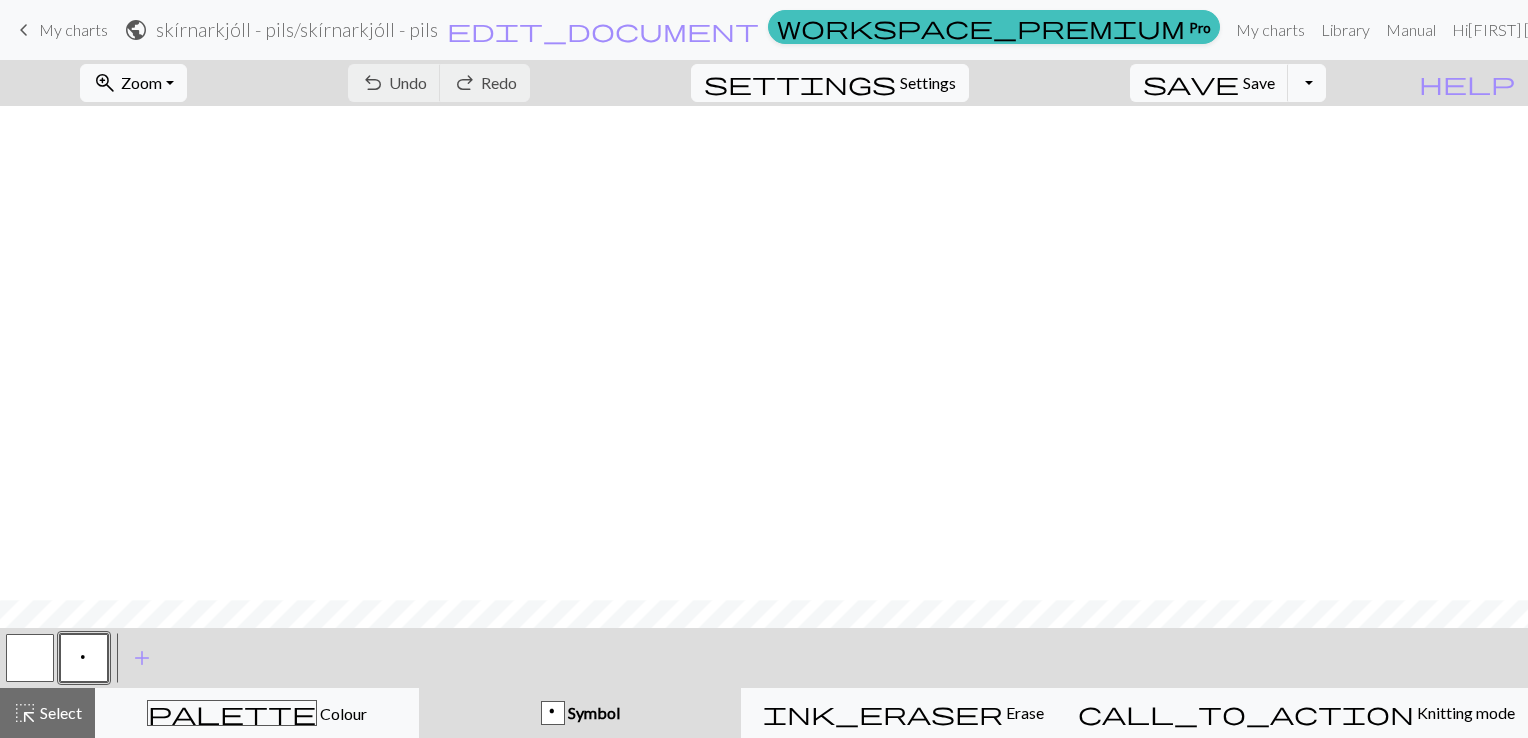 scroll, scrollTop: 3582, scrollLeft: 0, axis: vertical 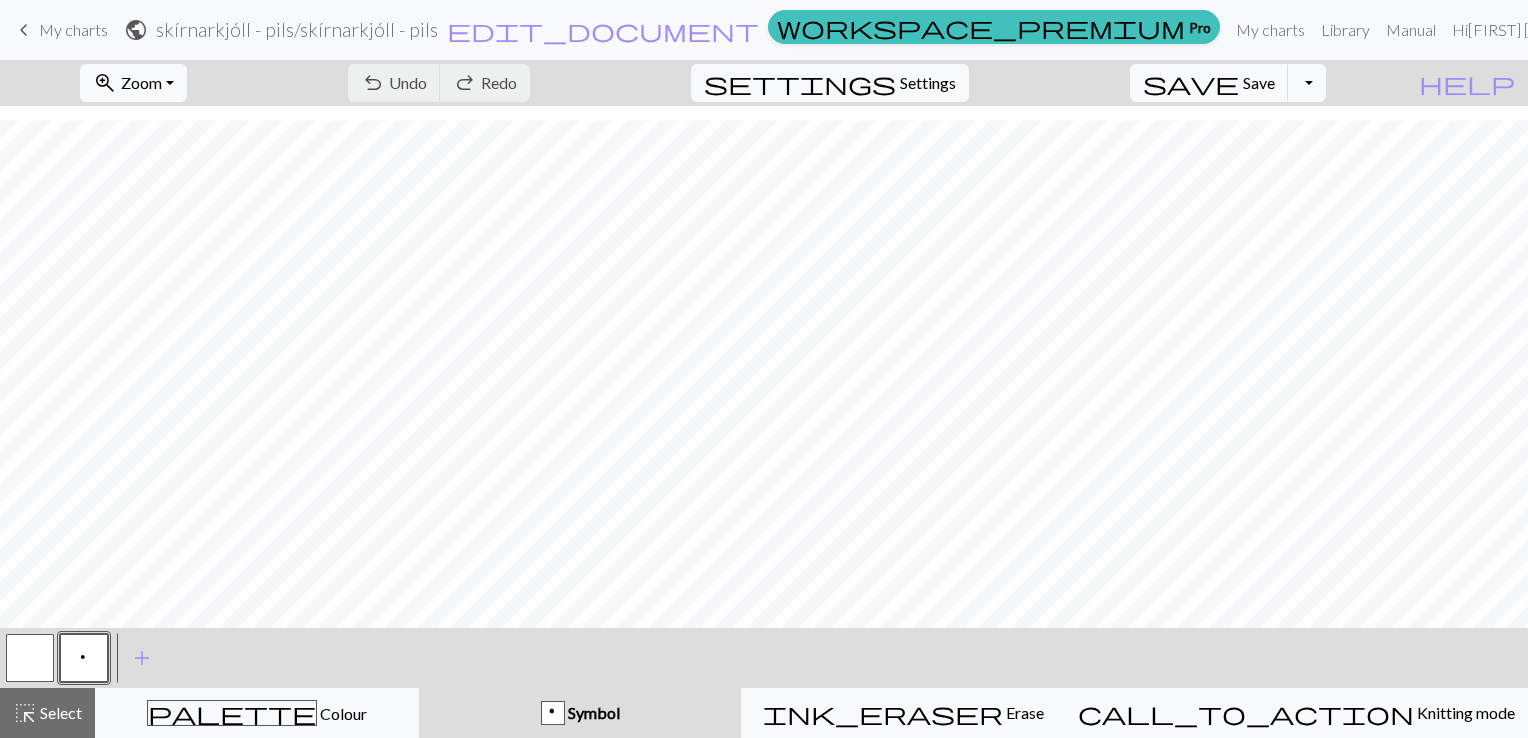 click on "Symbol" at bounding box center [592, 712] 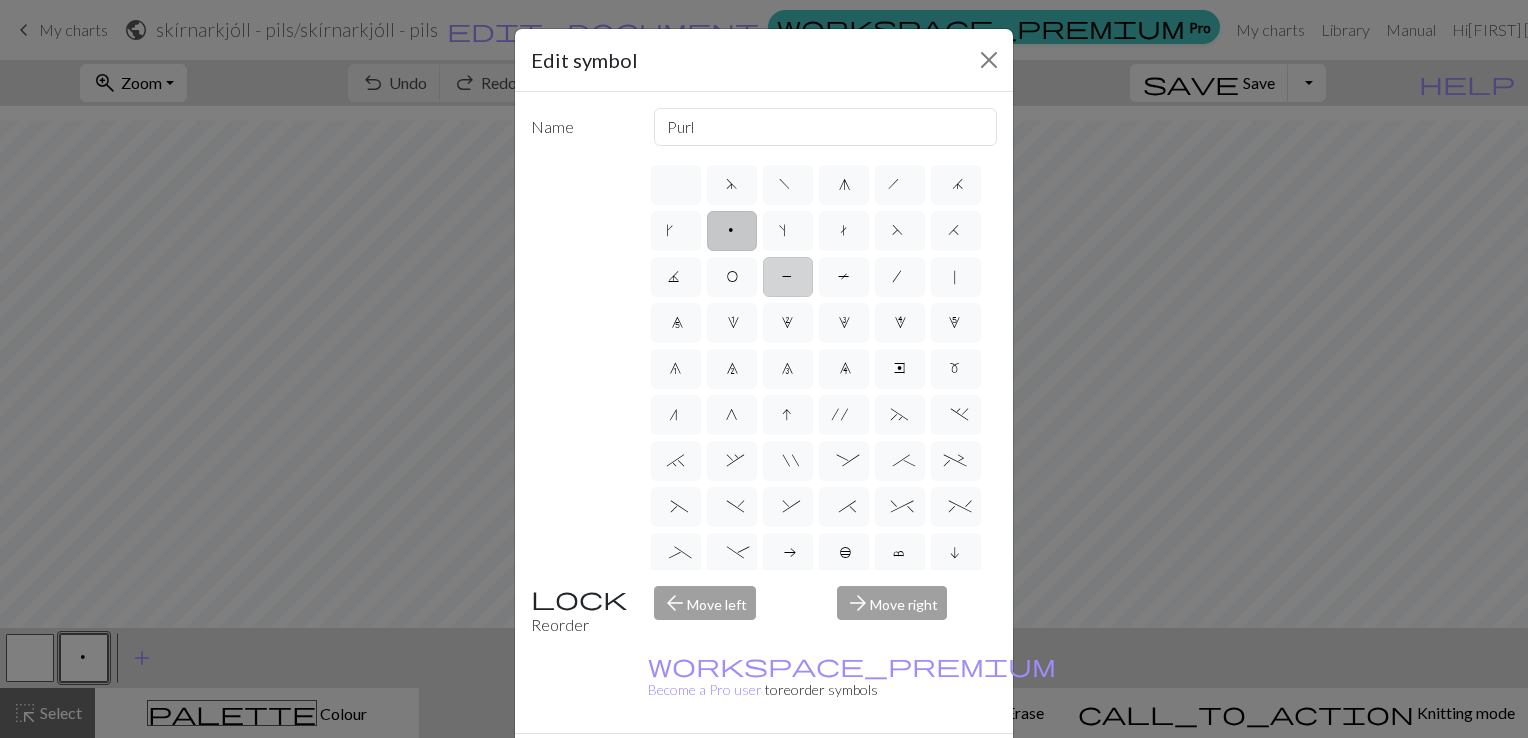 click on "P" at bounding box center (788, 277) 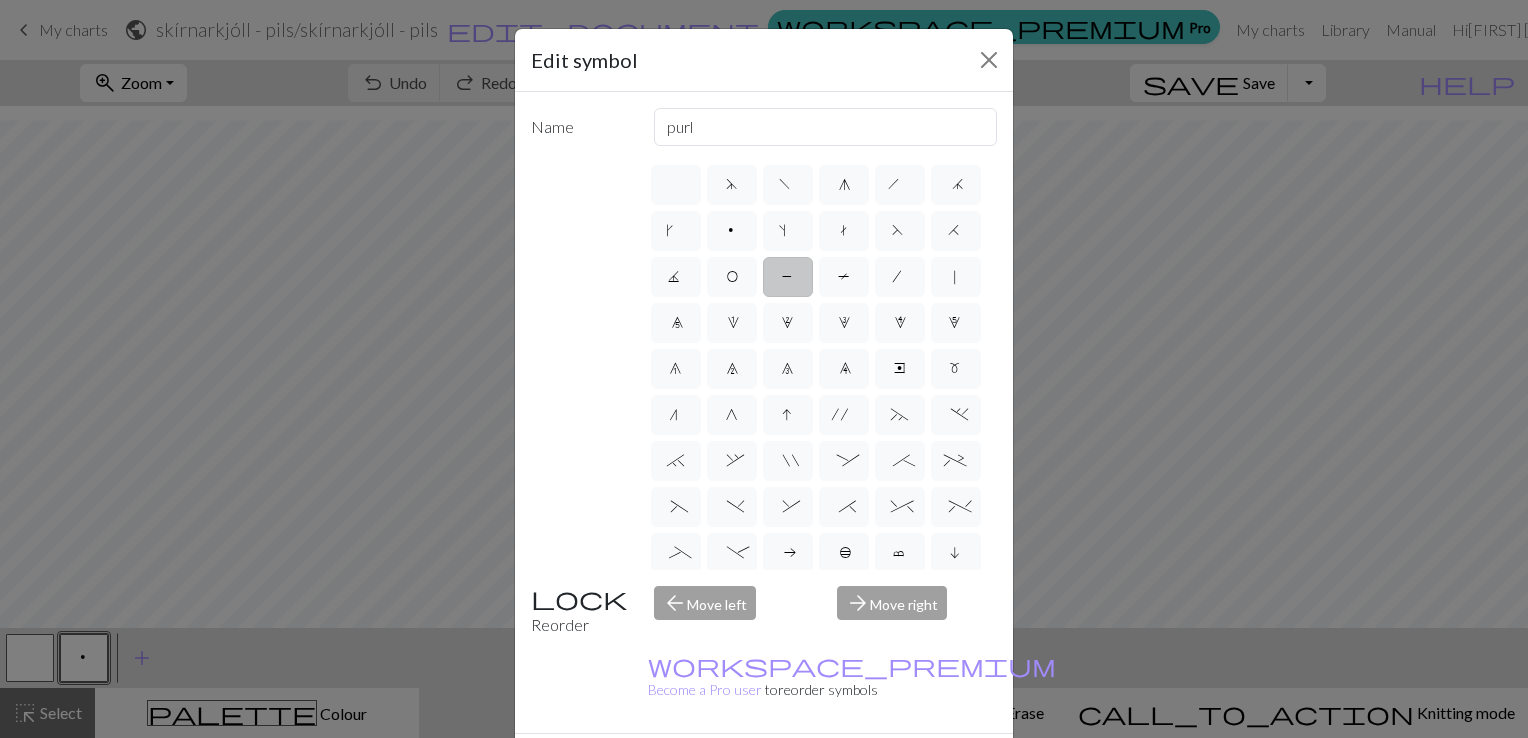 click on "Done" at bounding box center [884, 769] 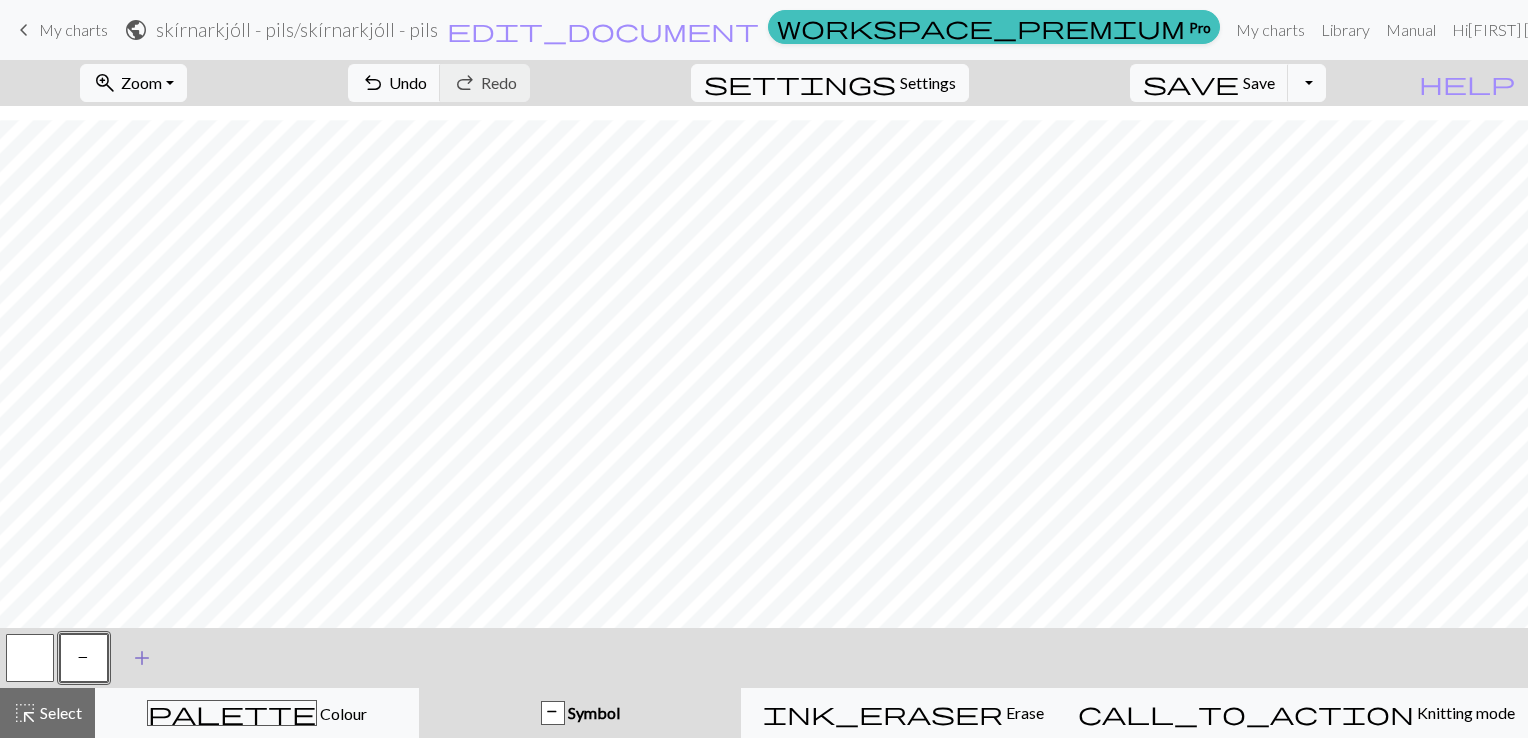 click on "add" at bounding box center [142, 658] 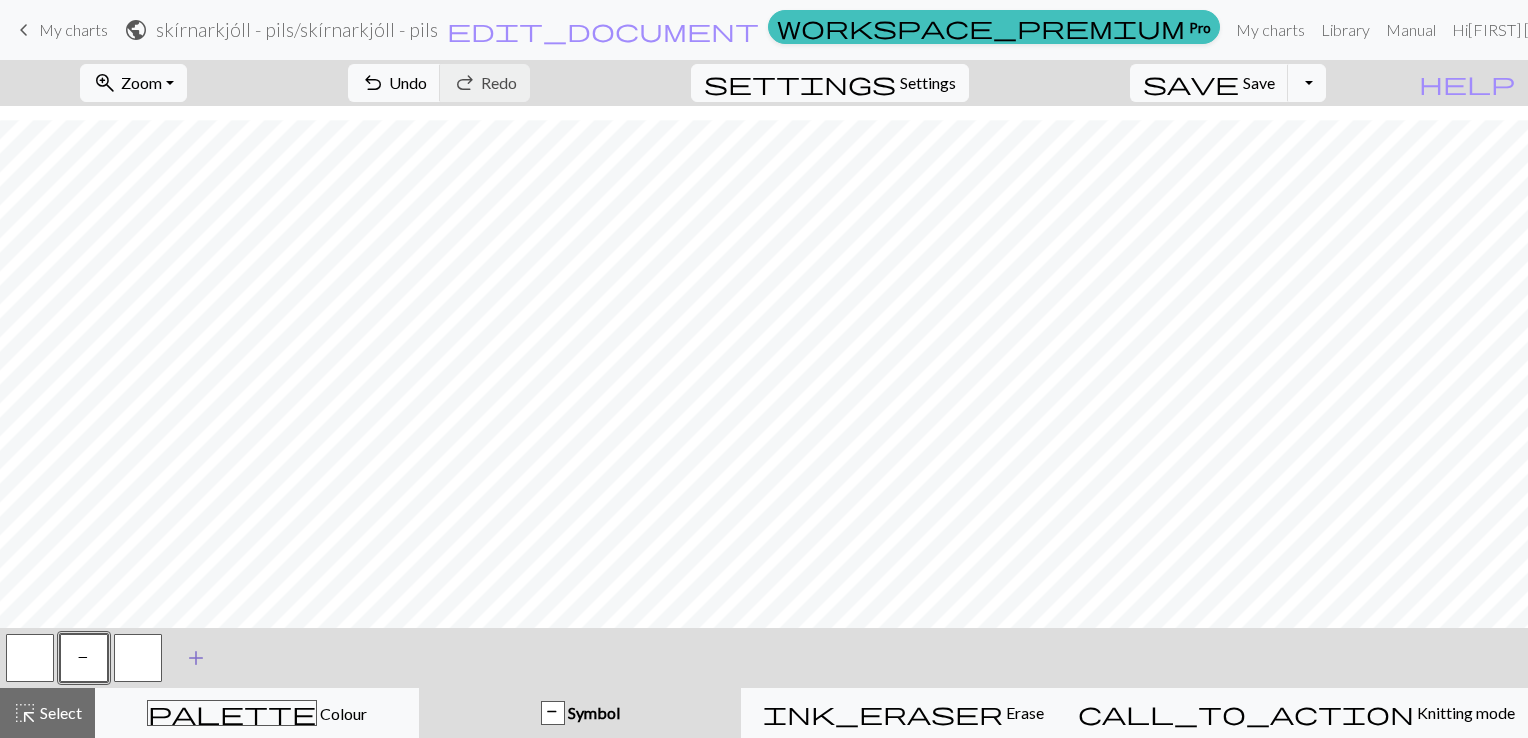 click at bounding box center (138, 658) 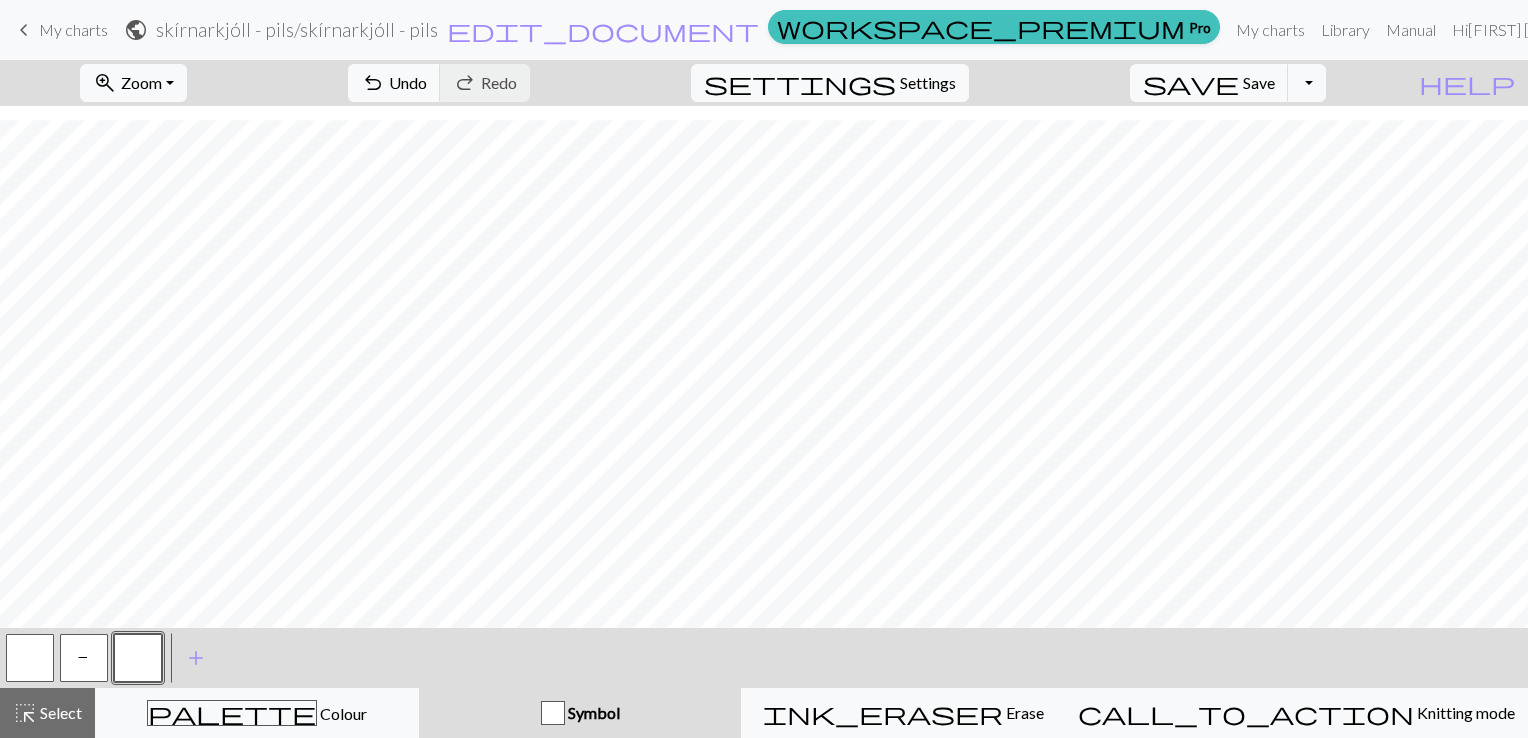 click at bounding box center [138, 658] 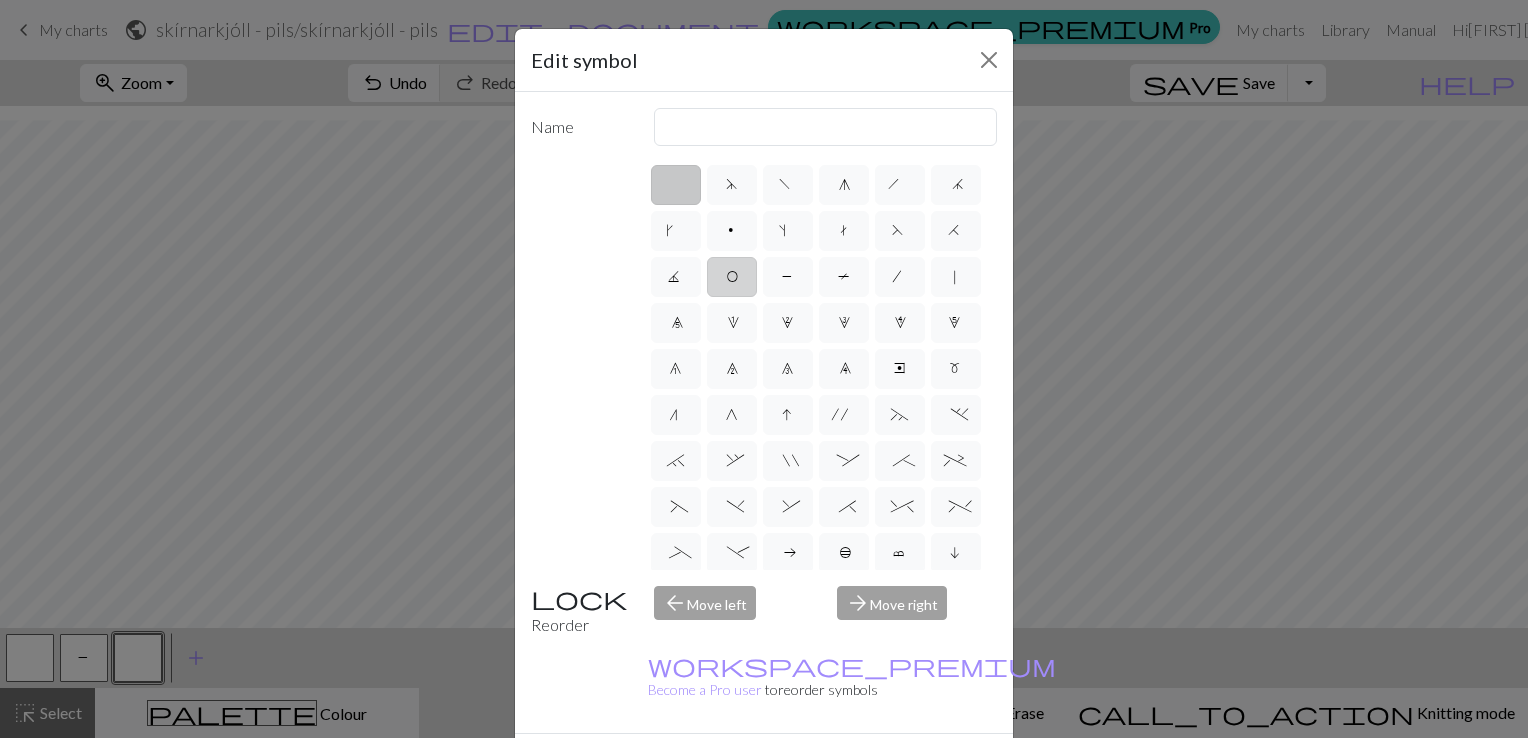 click on "O" at bounding box center [732, 279] 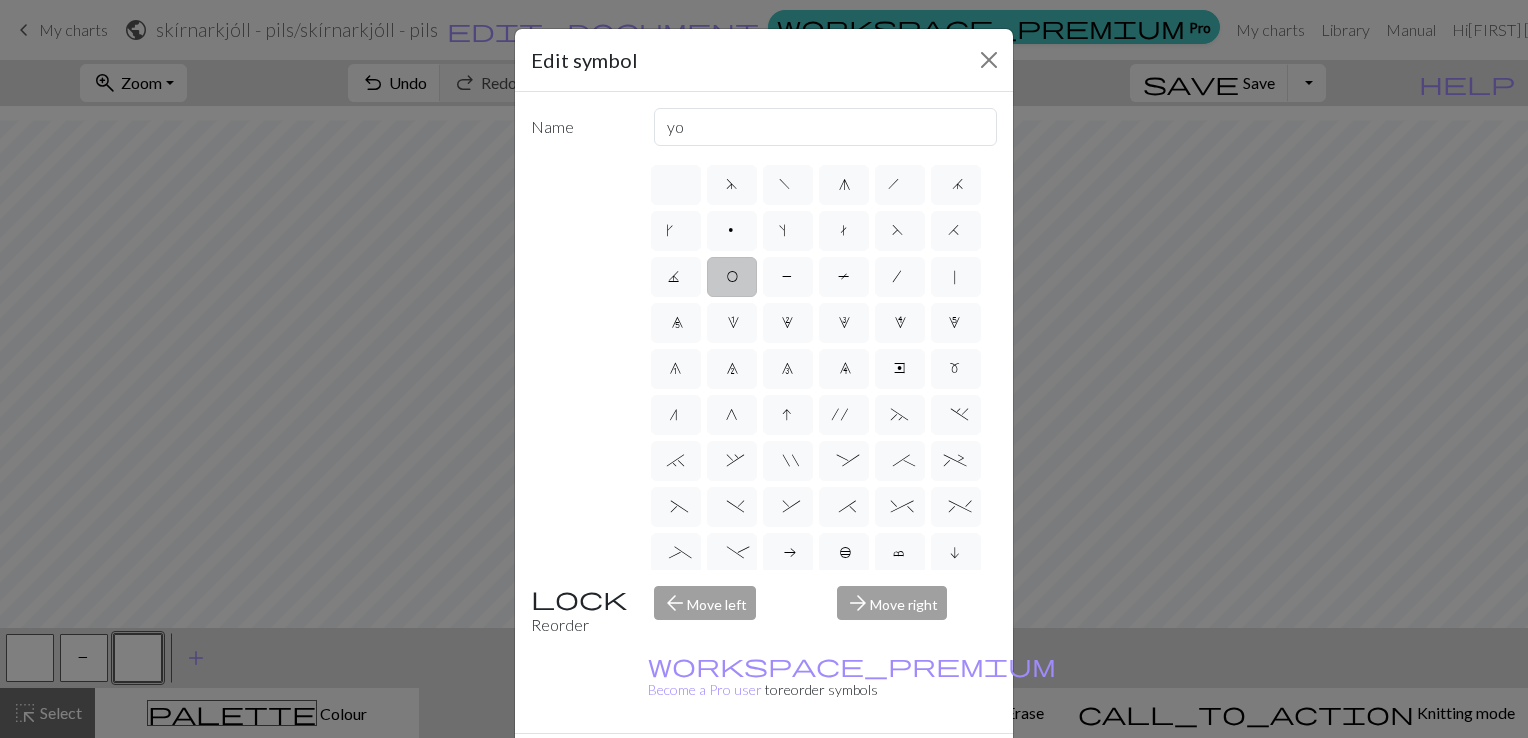 click on "Done" at bounding box center (884, 769) 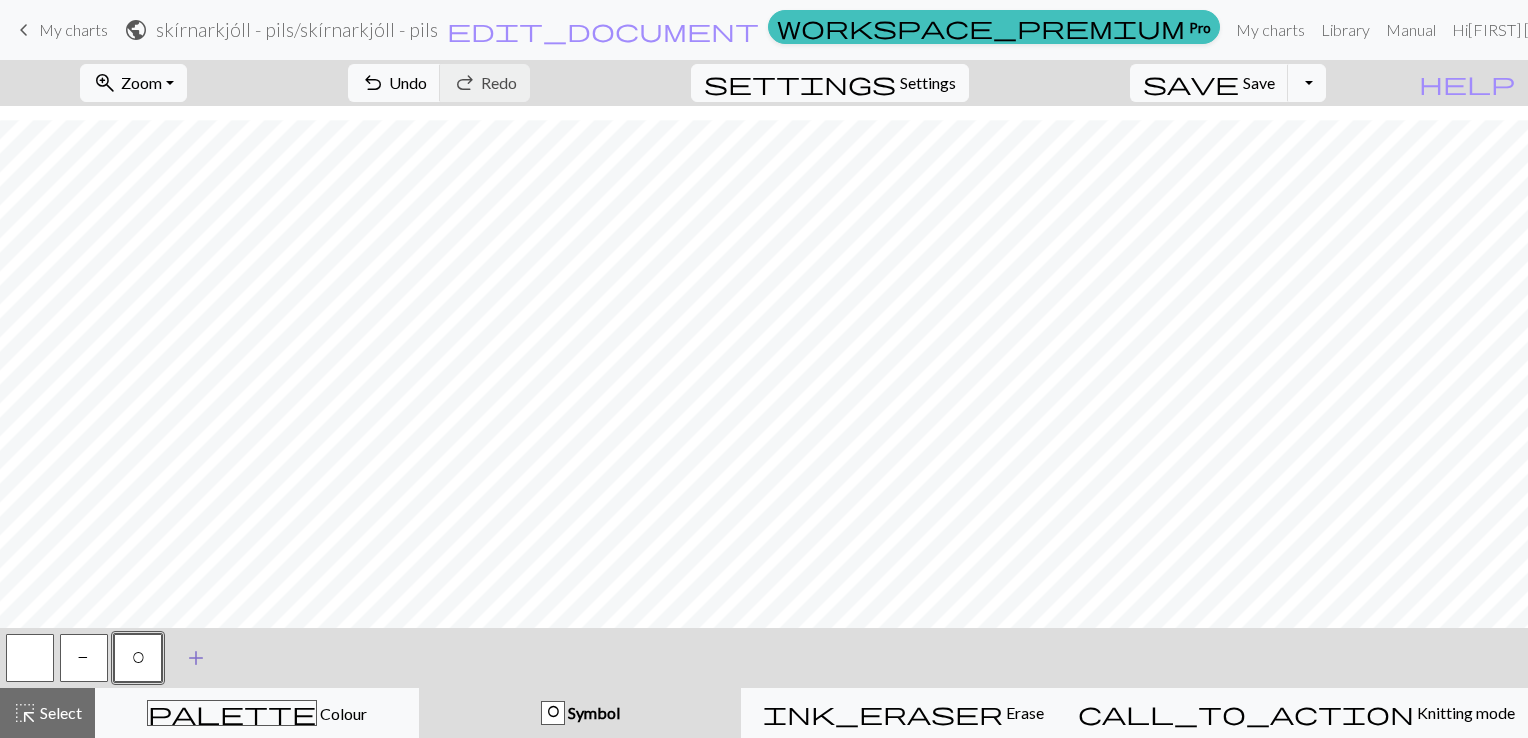 click on "add" at bounding box center [196, 658] 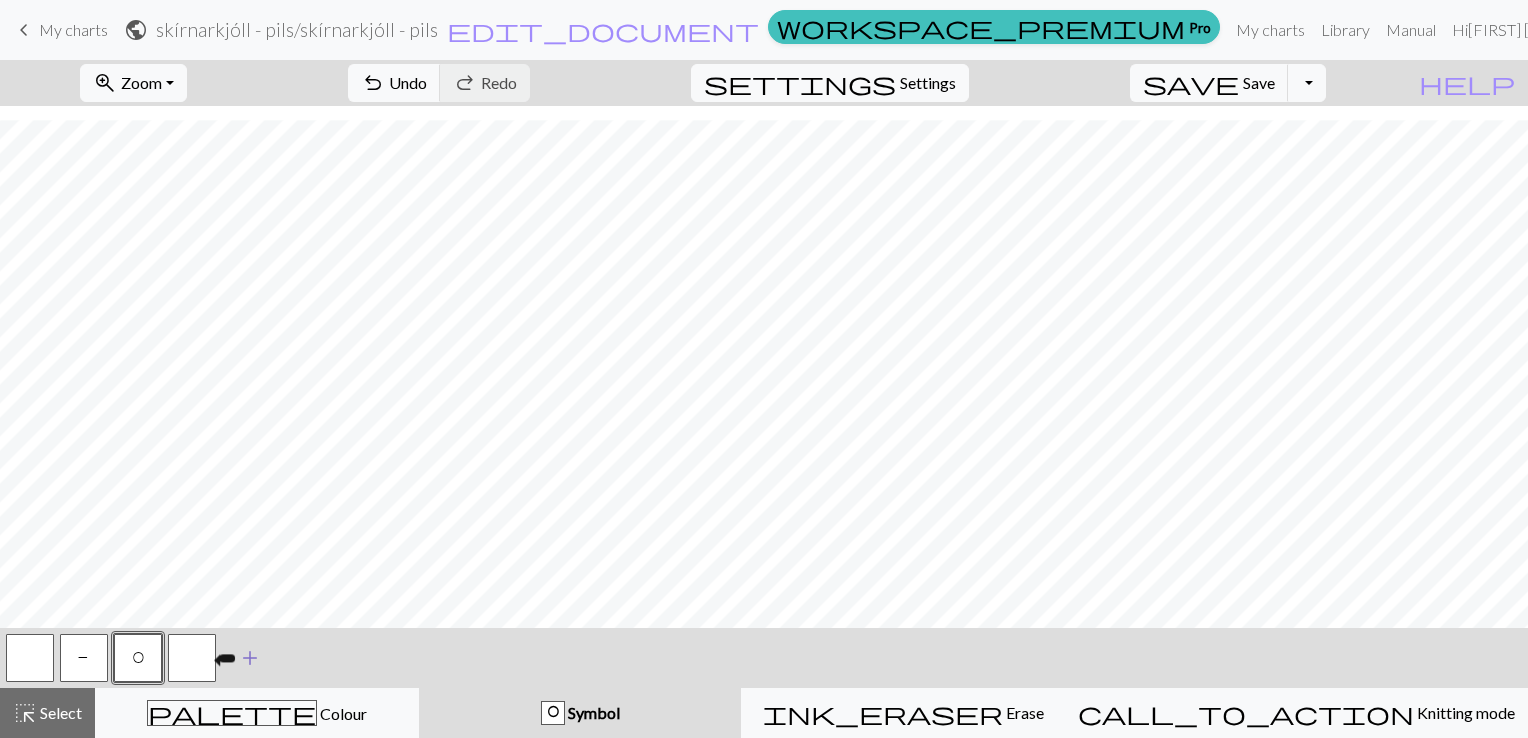 click at bounding box center [192, 658] 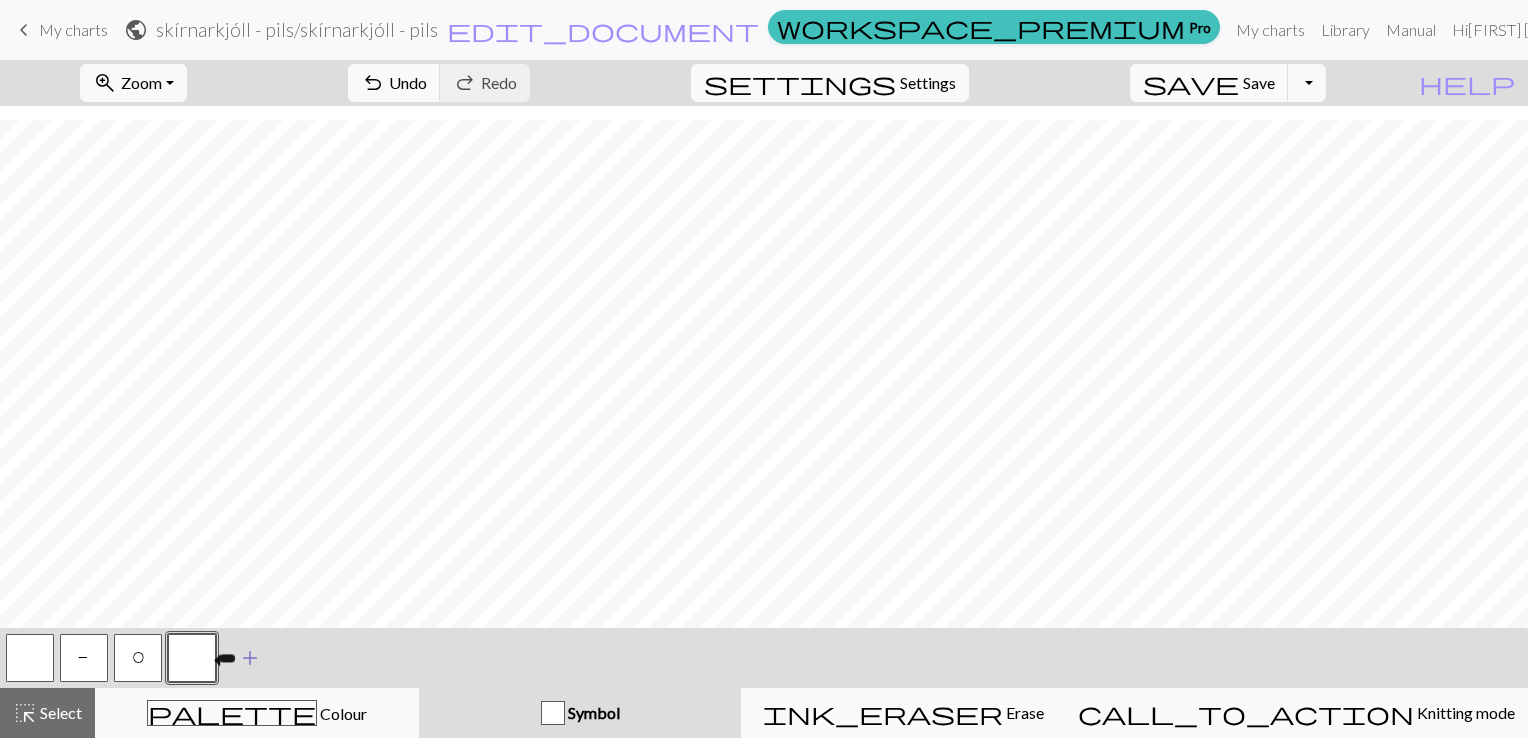 click at bounding box center (192, 658) 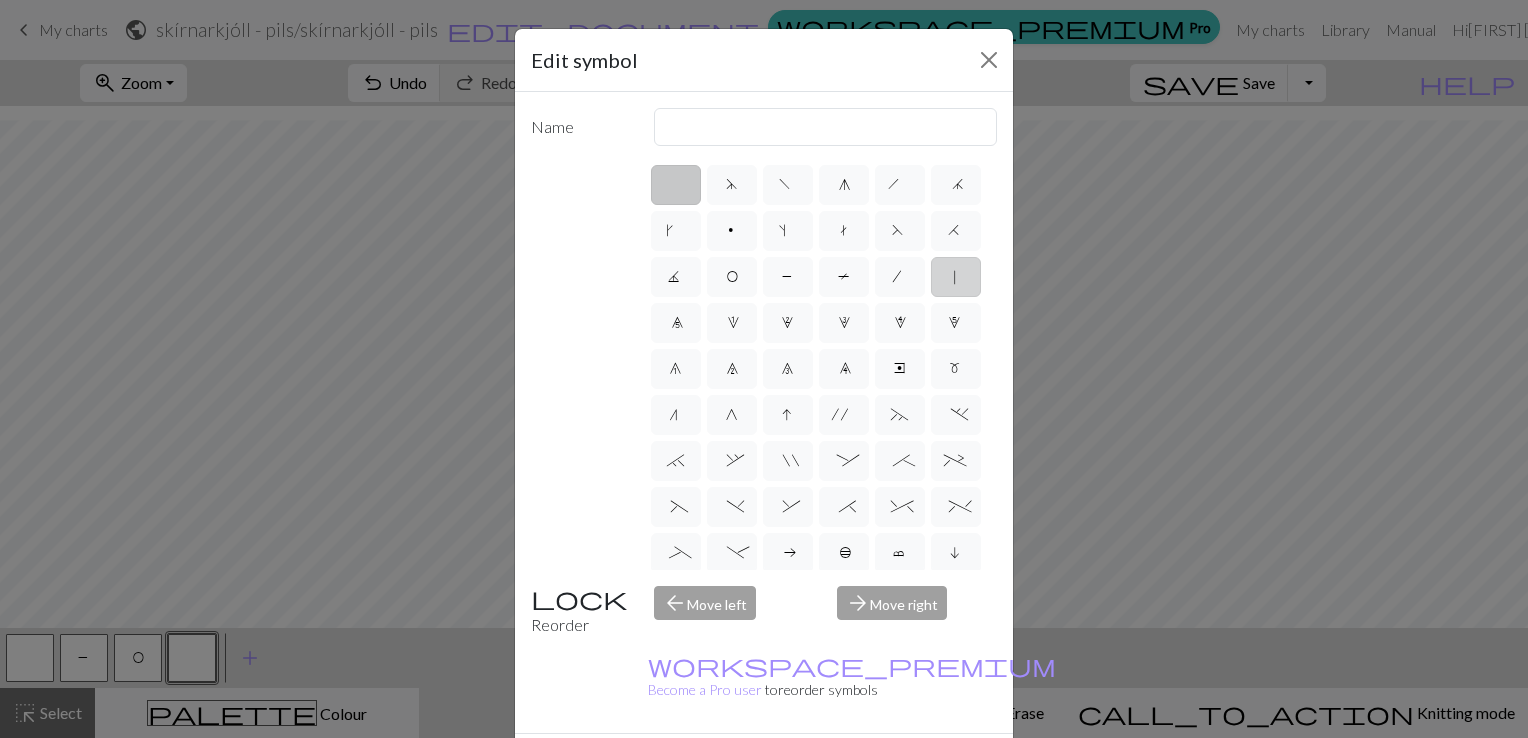 click on "|" at bounding box center [956, 277] 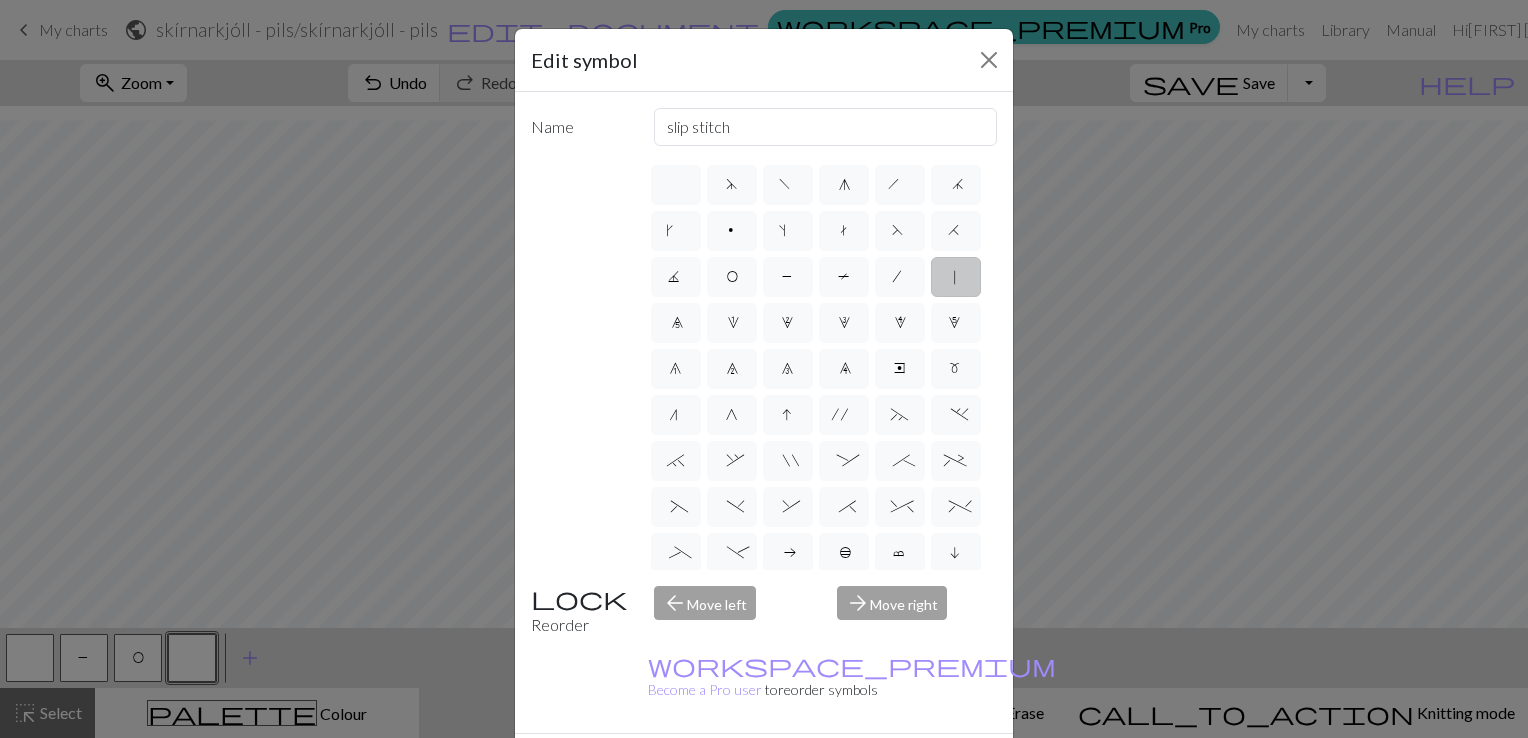 click on "arrow_forward Move right" at bounding box center [917, 611] 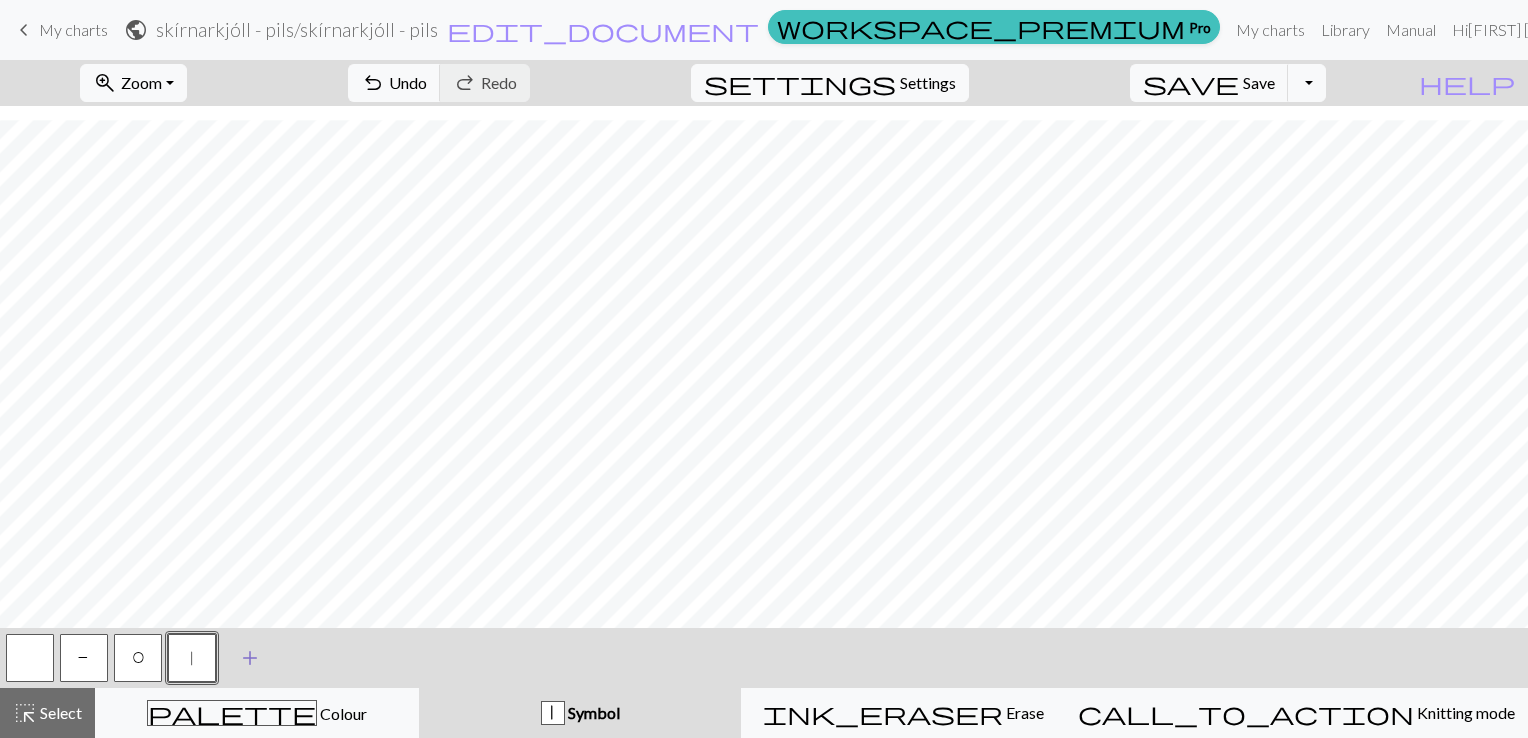 click on "add" at bounding box center [250, 658] 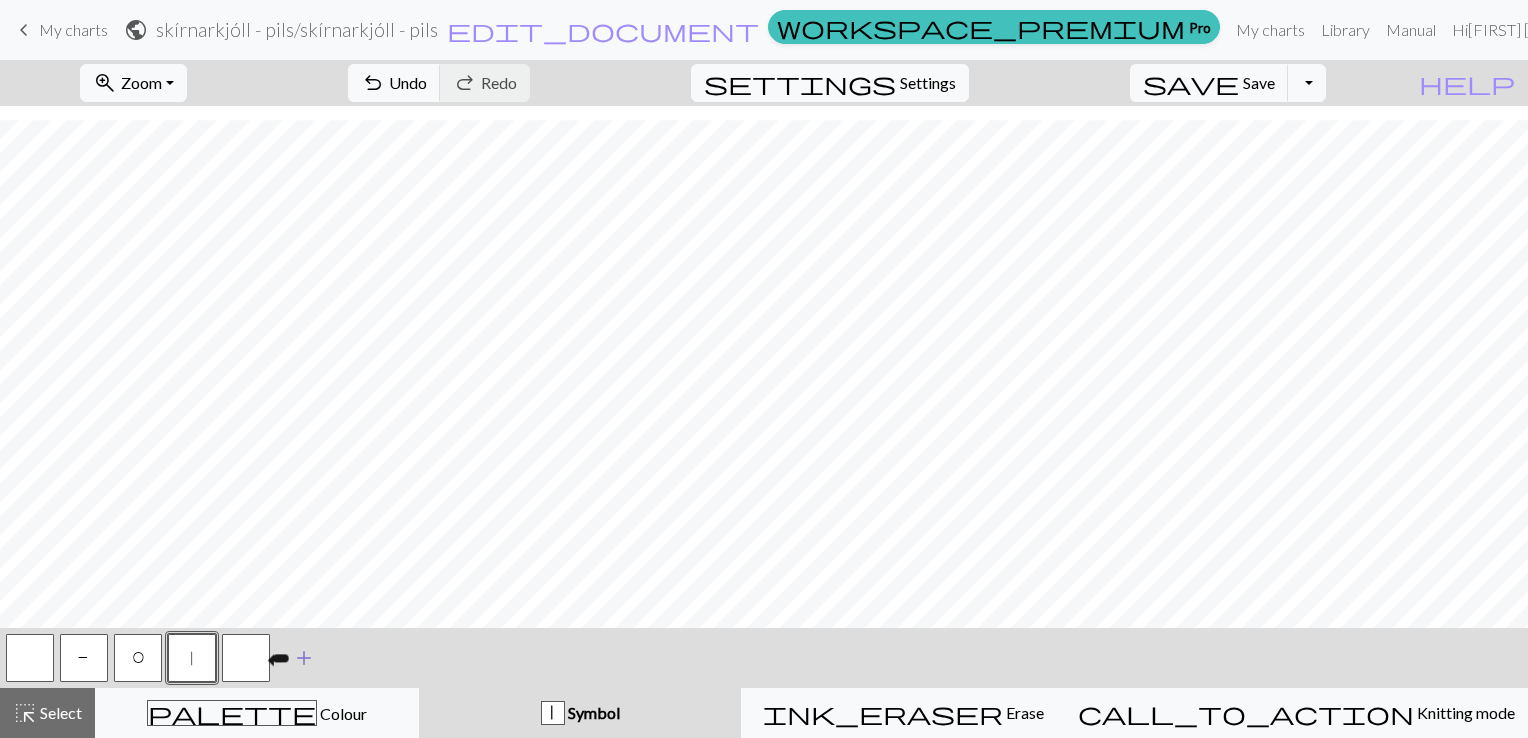 click at bounding box center (246, 658) 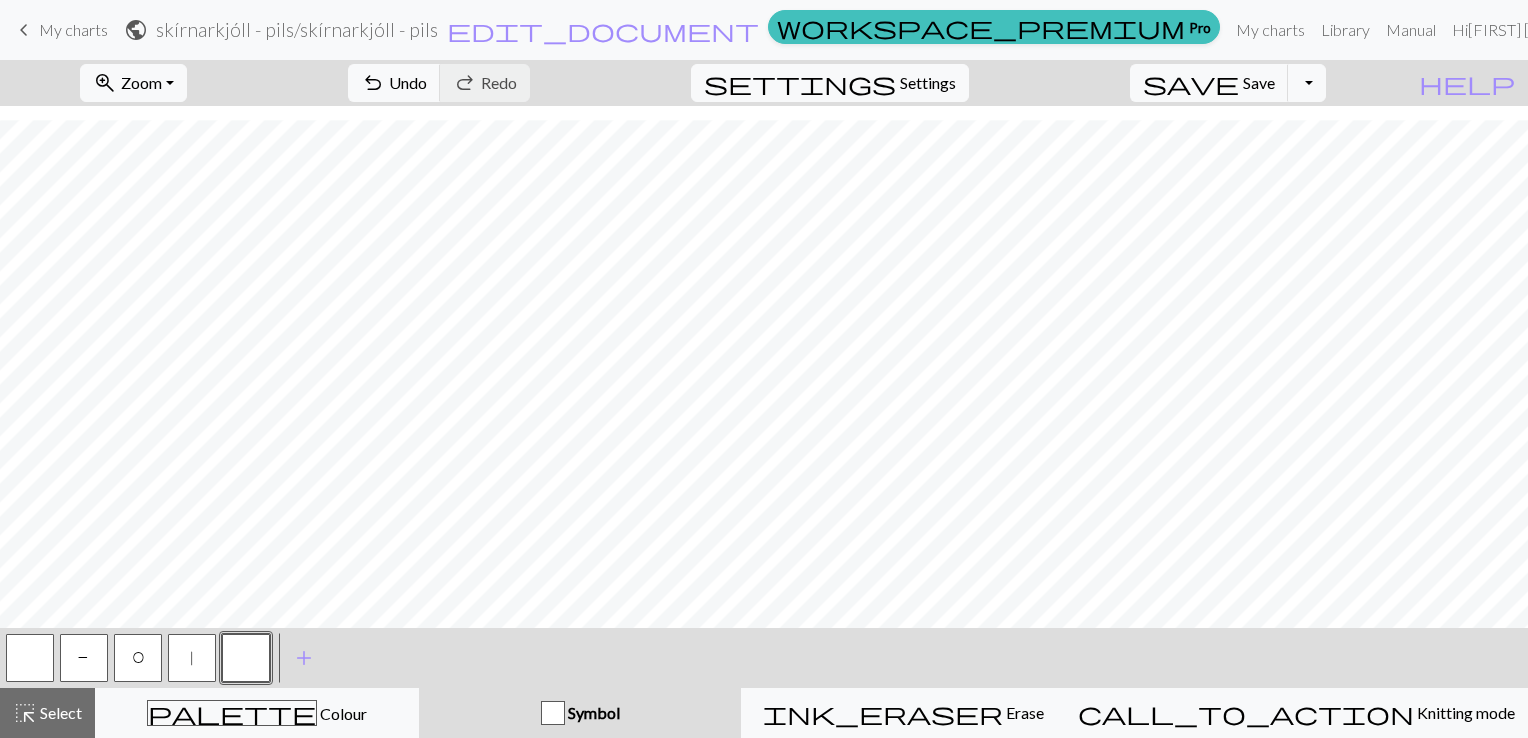 click at bounding box center [246, 658] 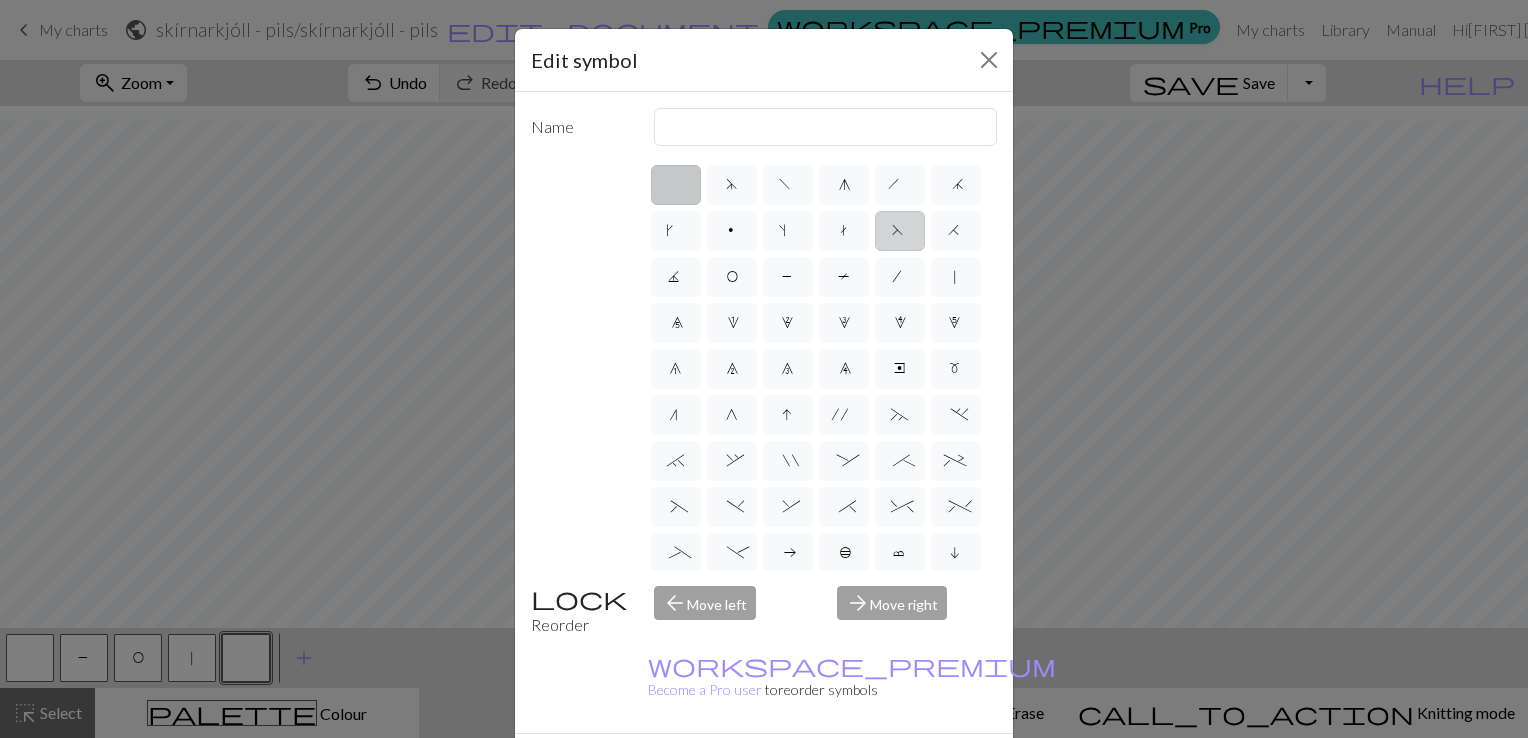 click on "F" at bounding box center [900, 233] 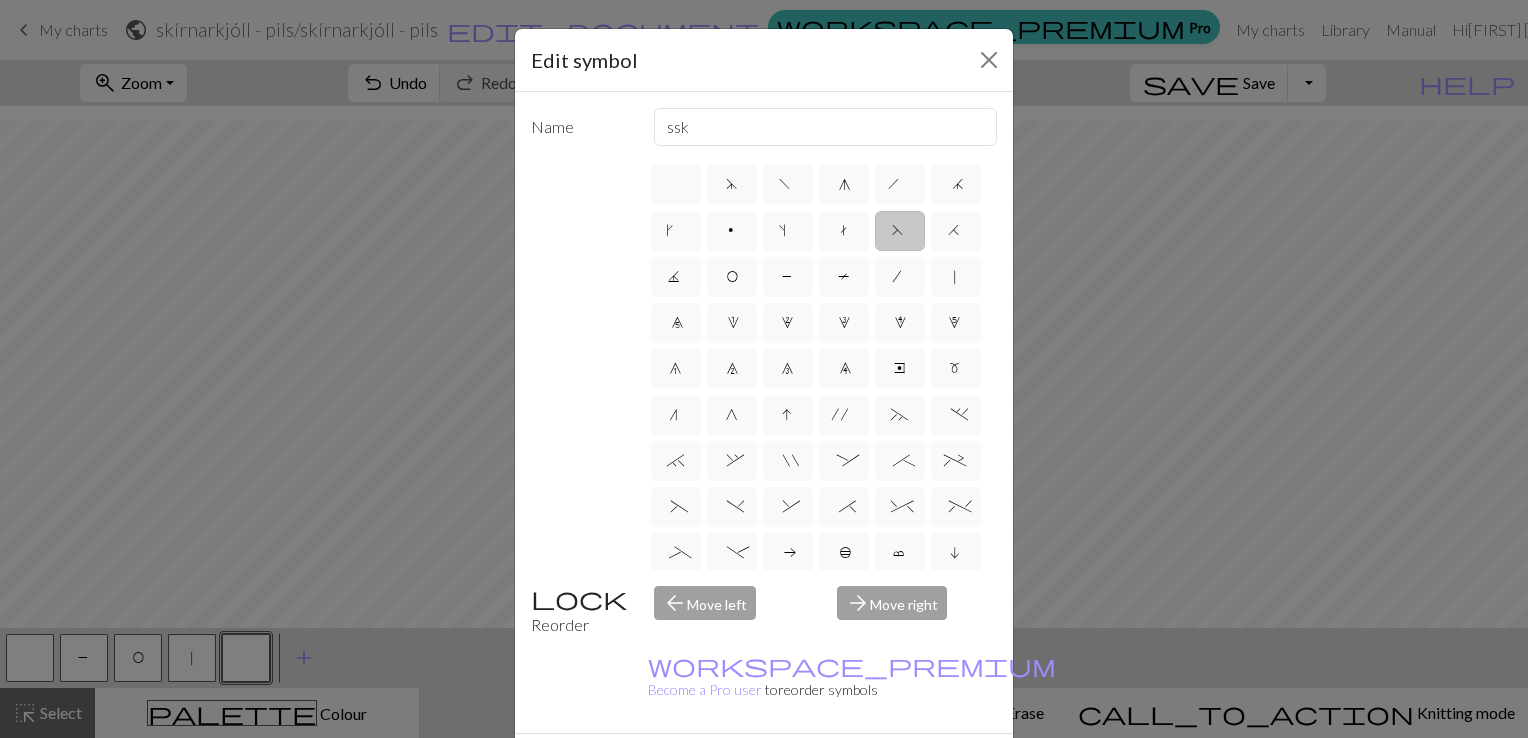 click on "Done" at bounding box center [884, 769] 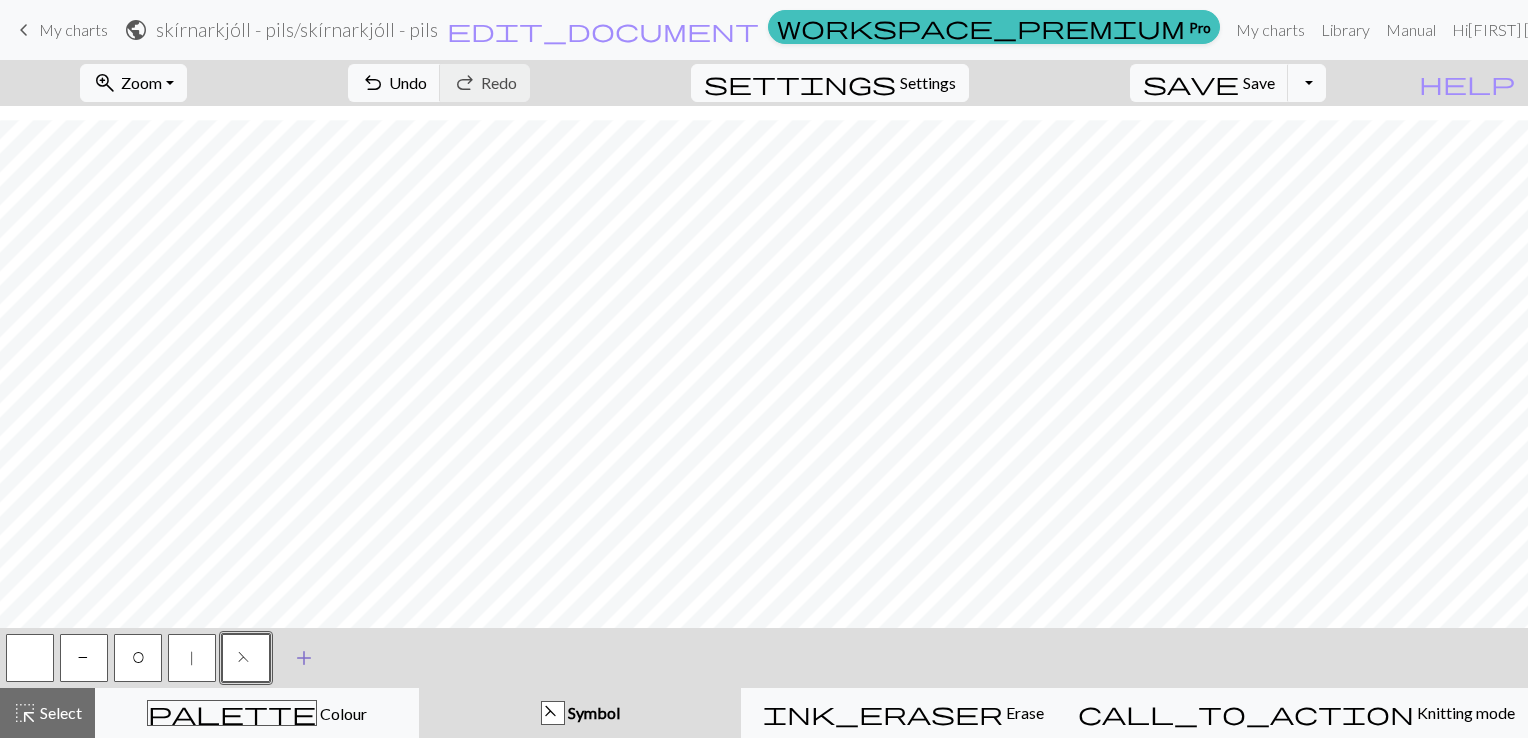 click on "add" at bounding box center [304, 658] 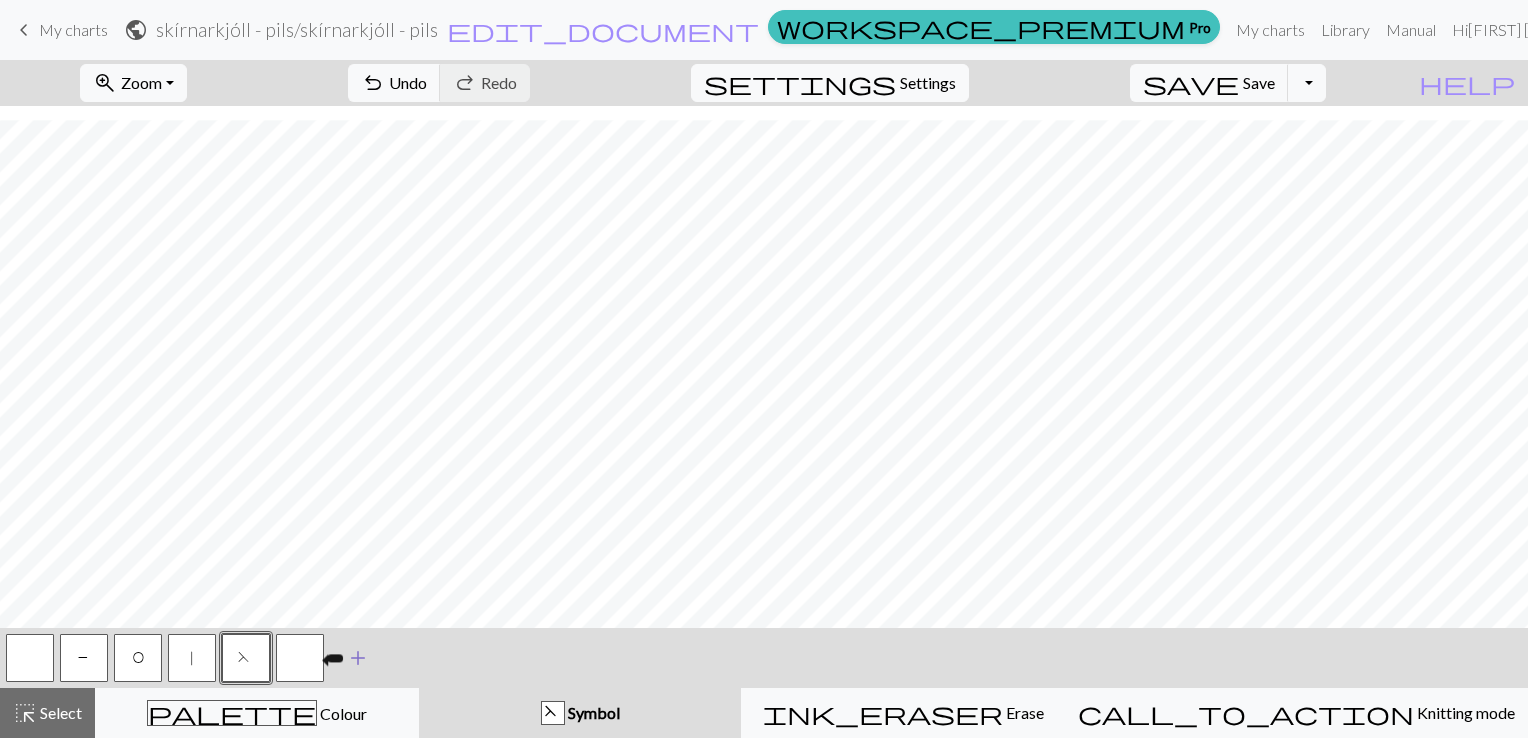click at bounding box center (300, 658) 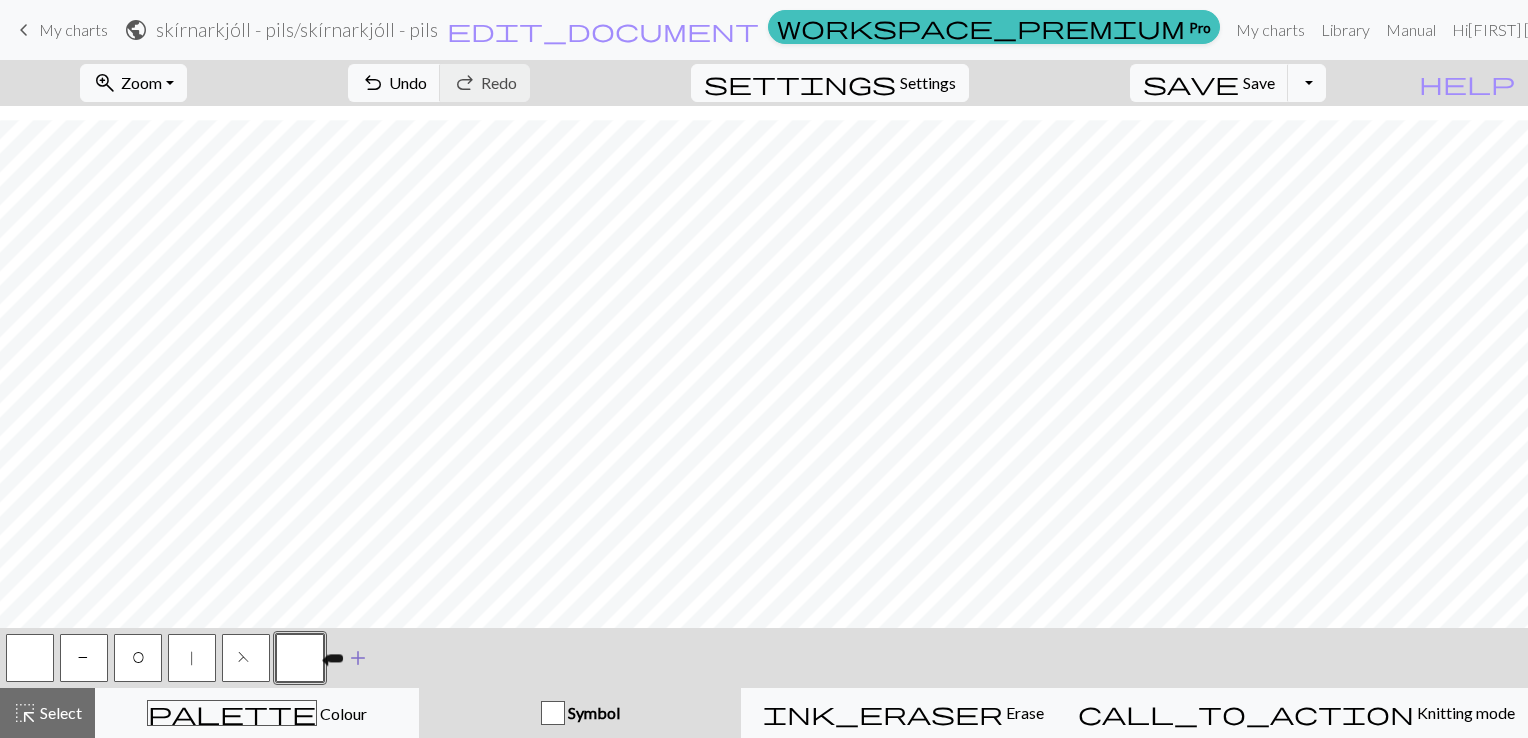 click at bounding box center (300, 658) 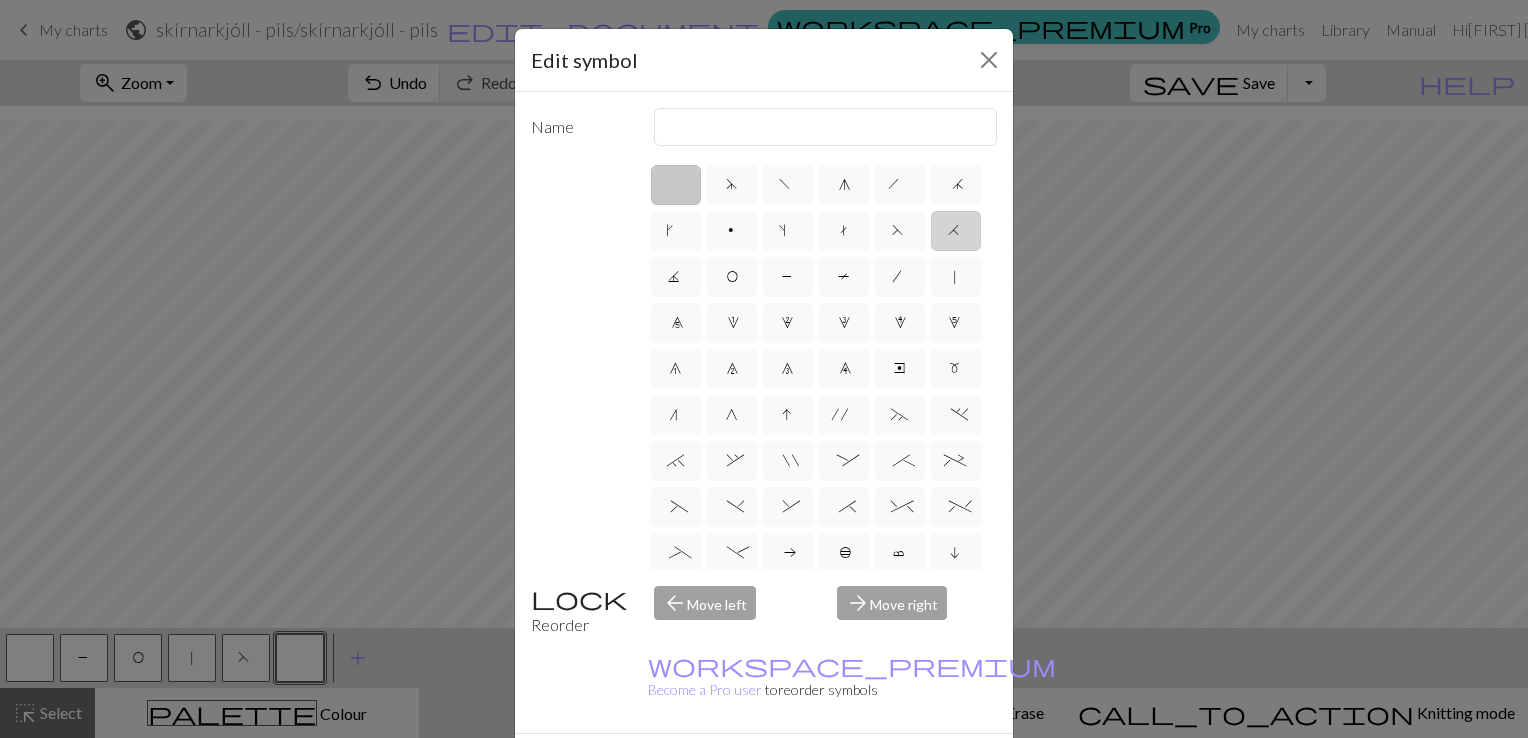 click on "H" at bounding box center [956, 233] 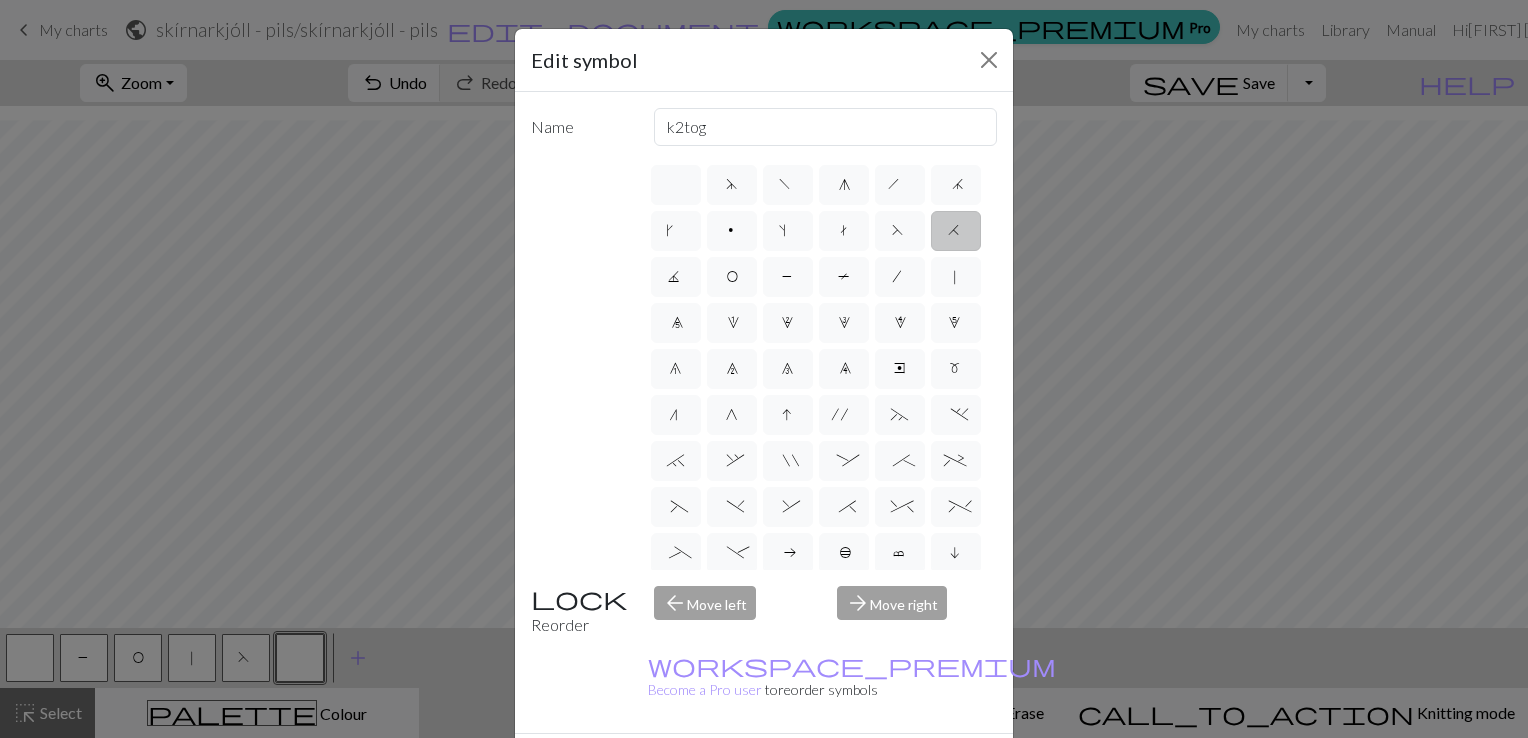 click on "Done" at bounding box center [884, 769] 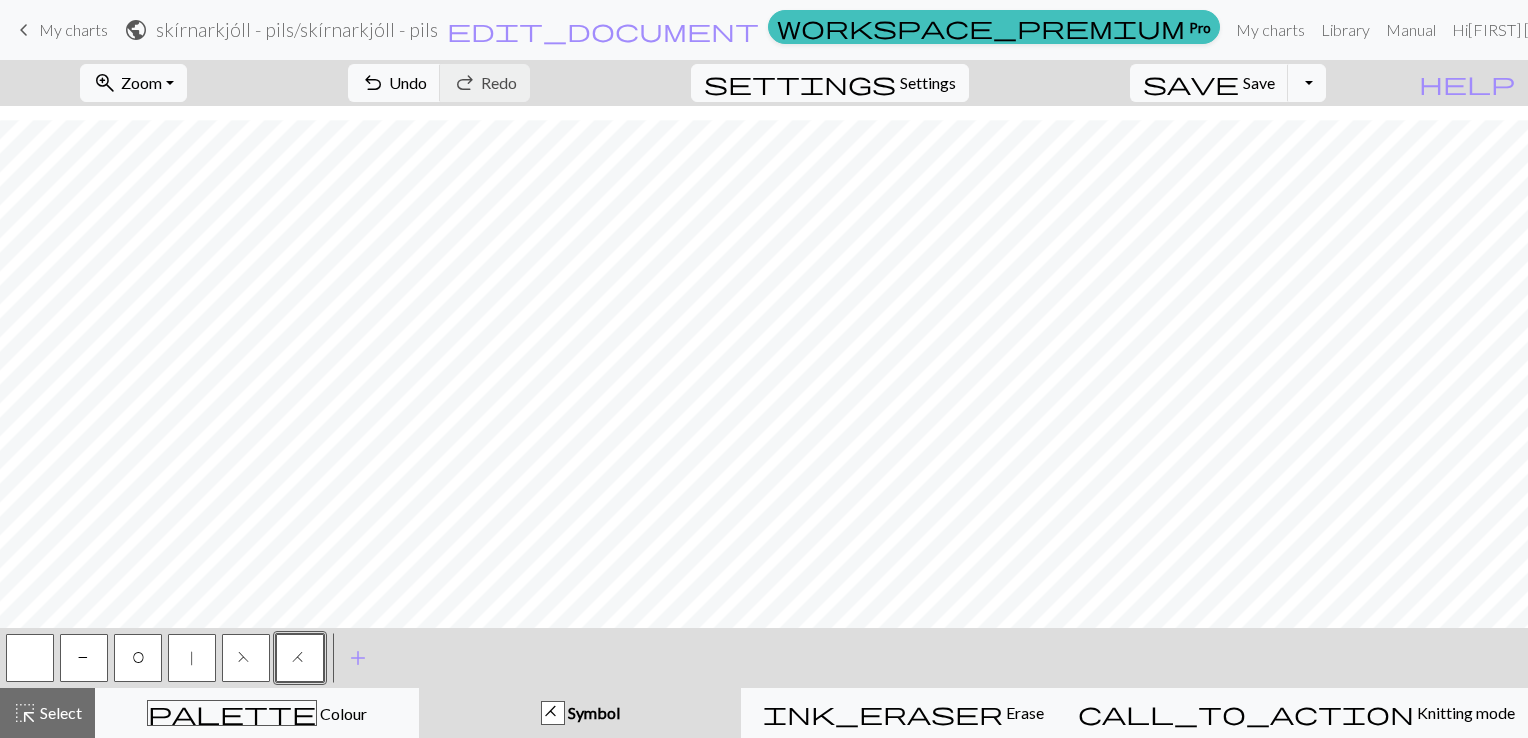 click on "P" at bounding box center [84, 660] 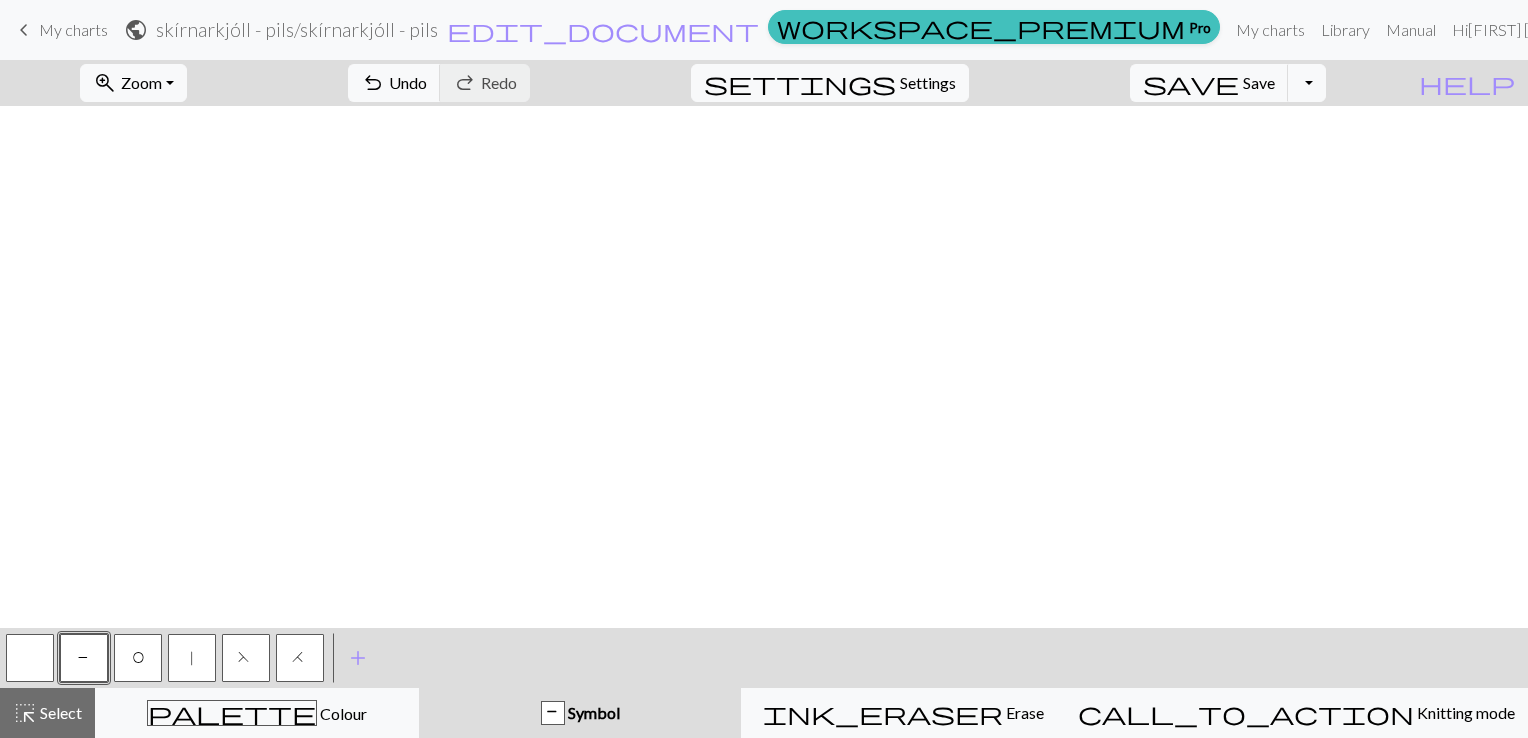 scroll, scrollTop: 3582, scrollLeft: 0, axis: vertical 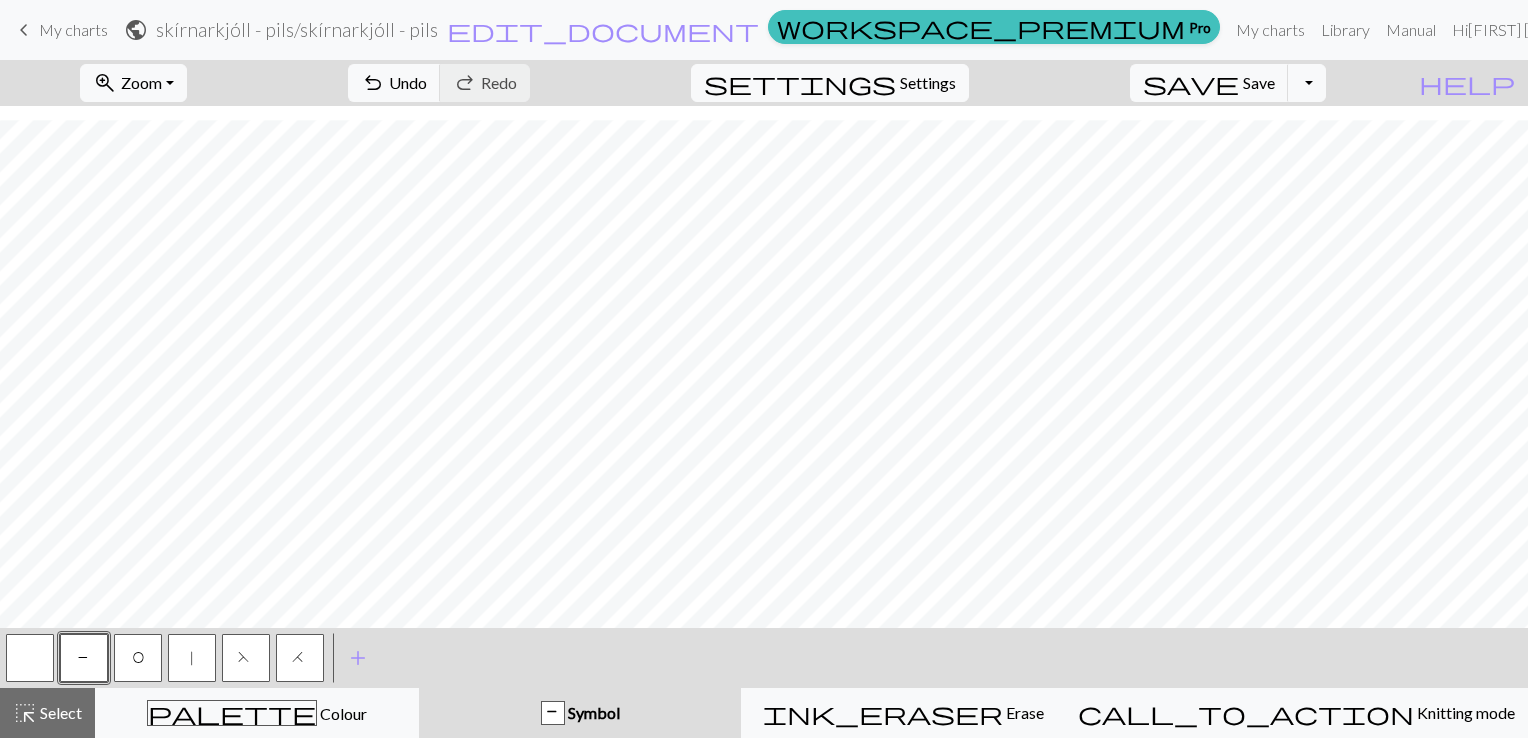 click on "O" at bounding box center [138, 660] 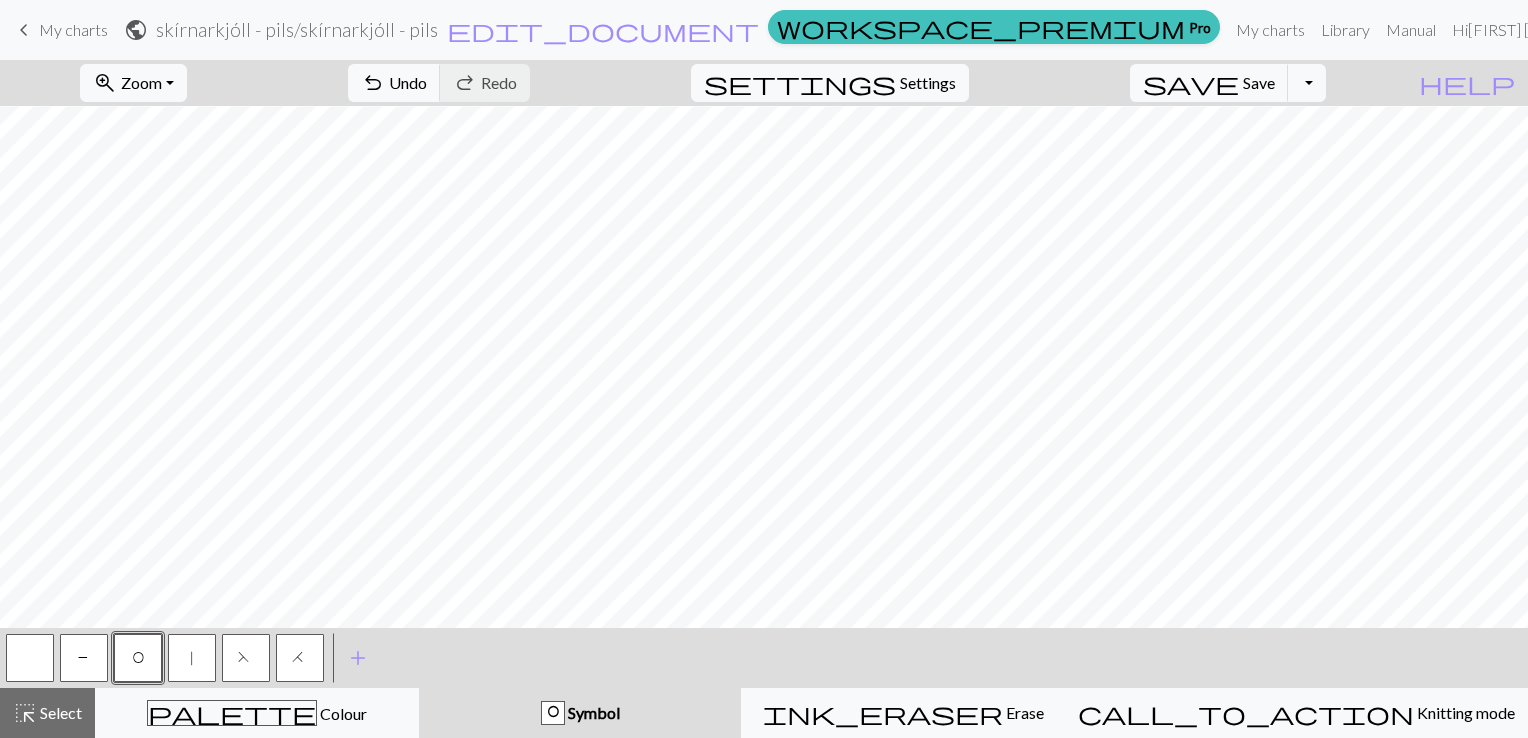 scroll, scrollTop: 3186, scrollLeft: 0, axis: vertical 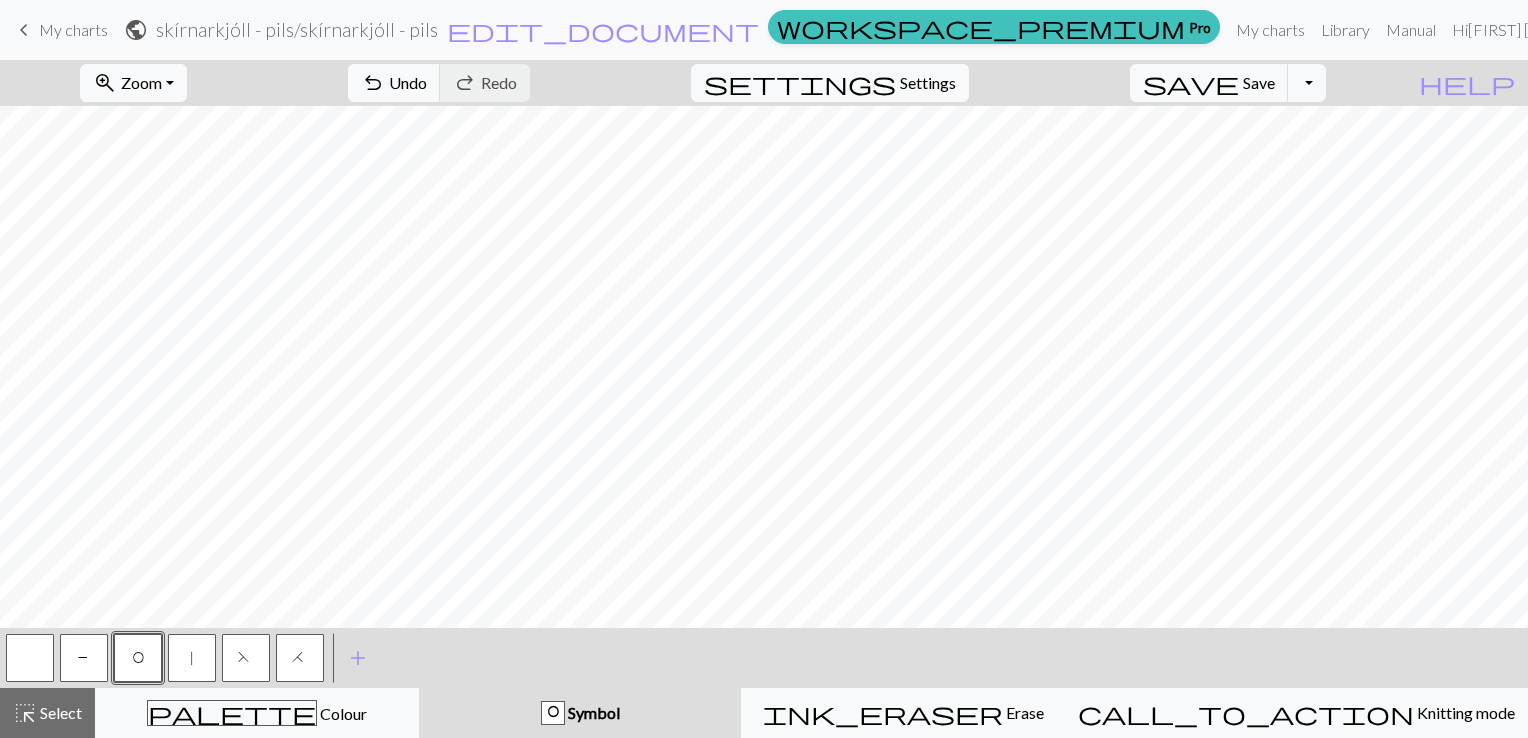 click on "F" at bounding box center [246, 660] 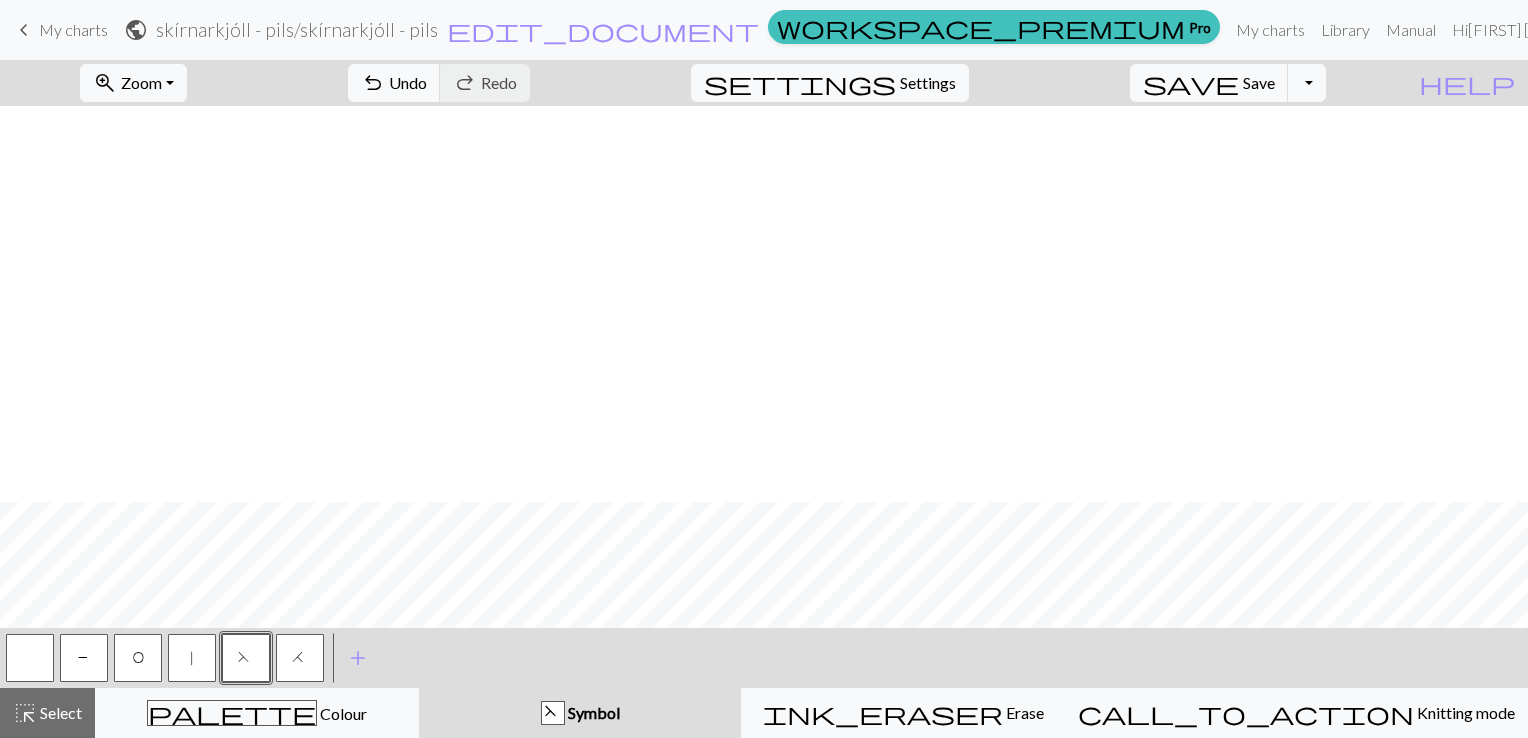 scroll, scrollTop: 3582, scrollLeft: 0, axis: vertical 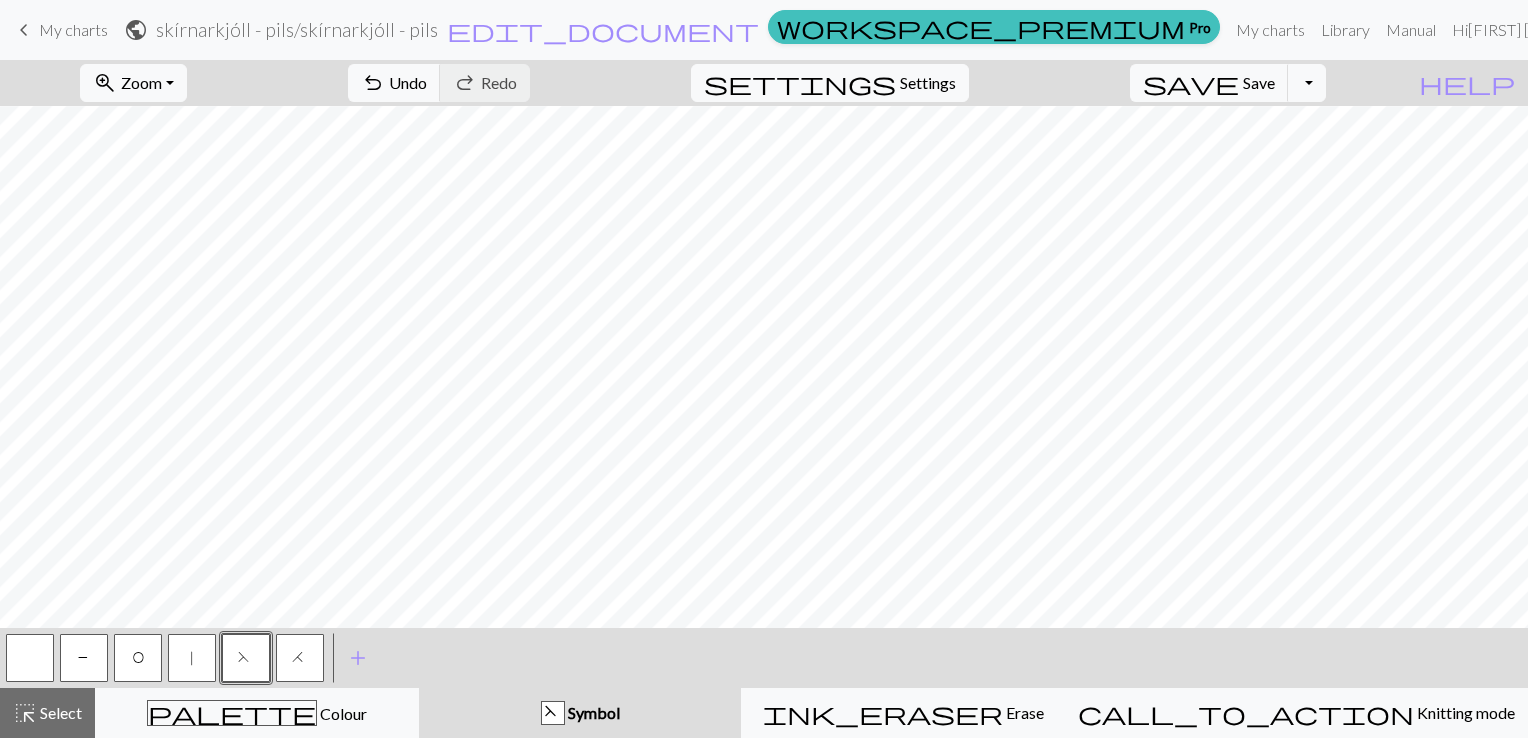 click on "H" at bounding box center (300, 660) 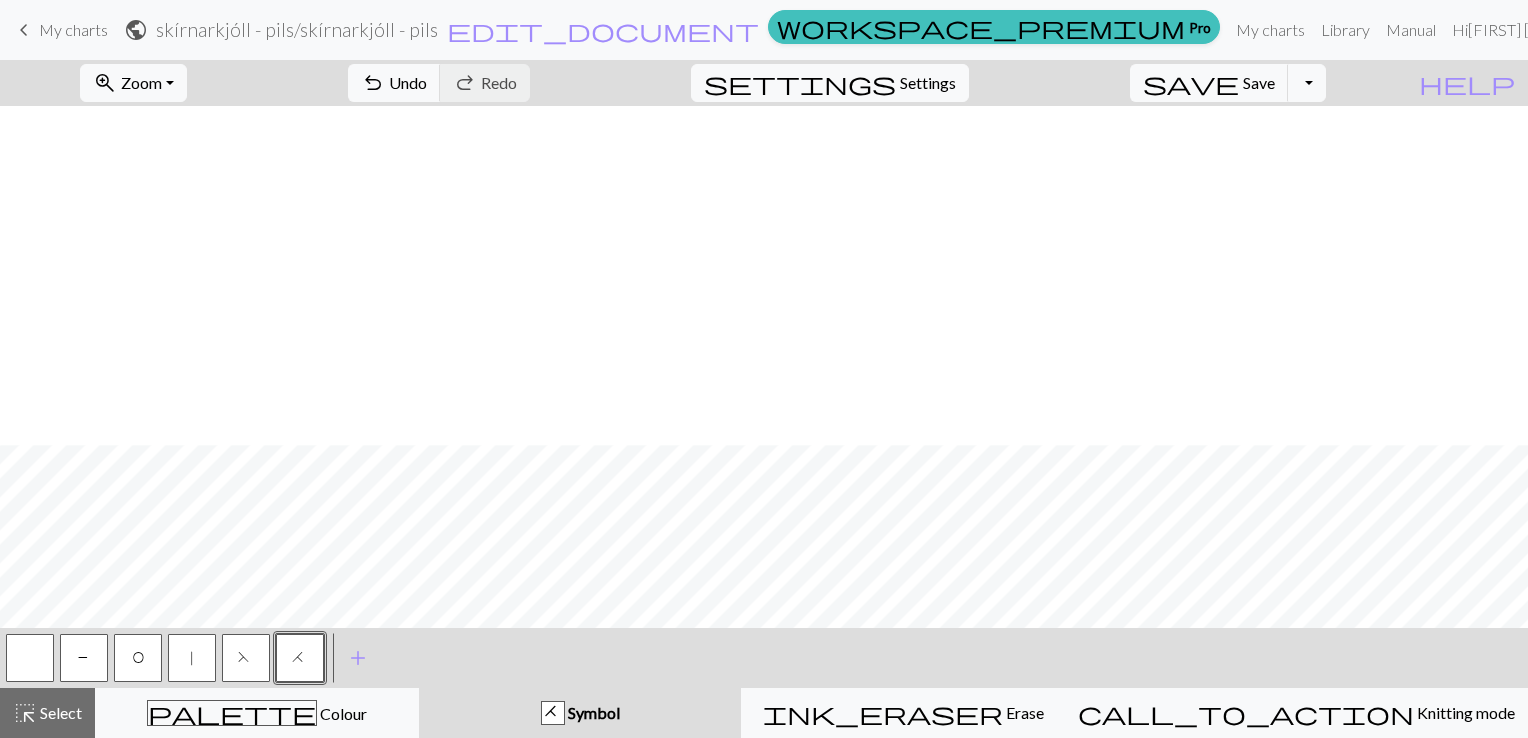 scroll, scrollTop: 3582, scrollLeft: 0, axis: vertical 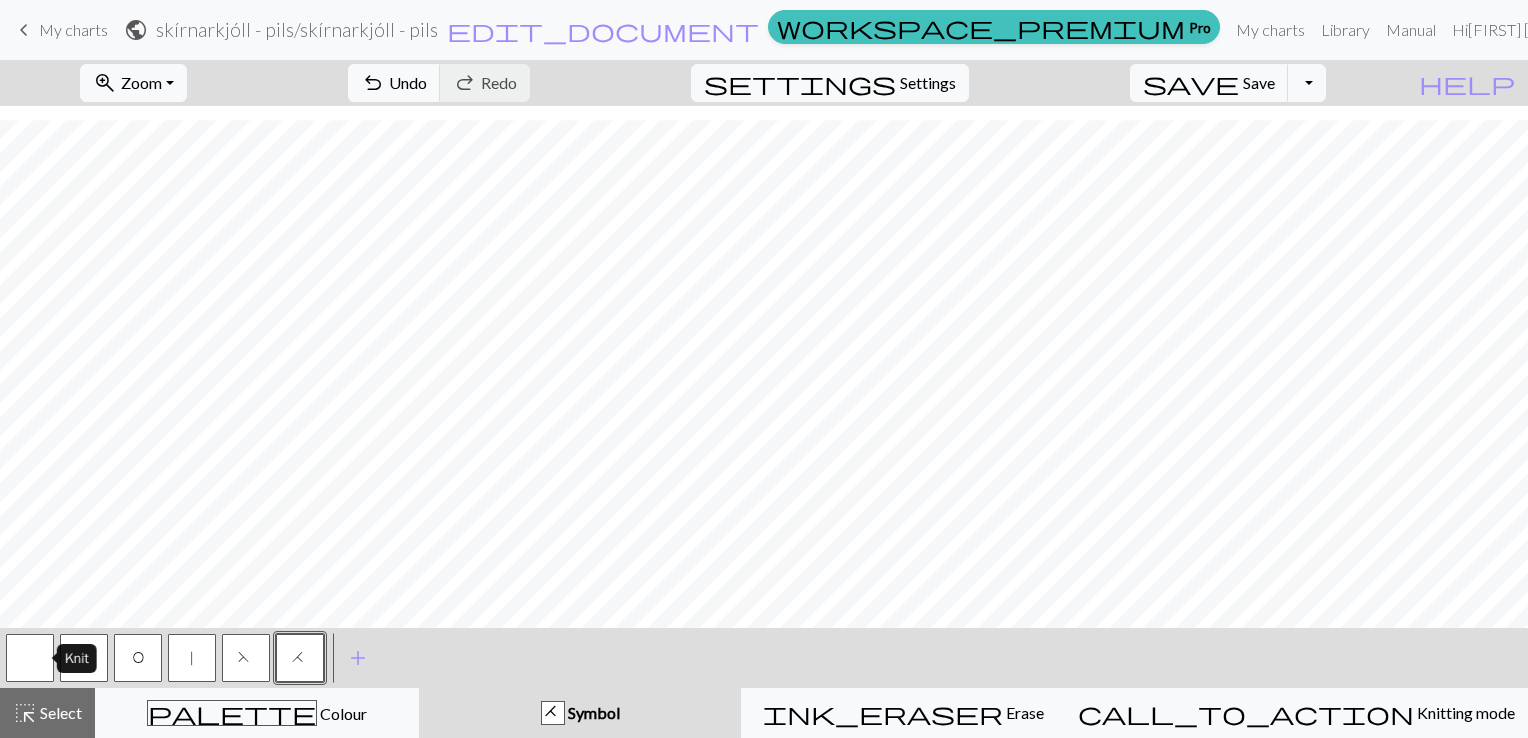 click at bounding box center (30, 658) 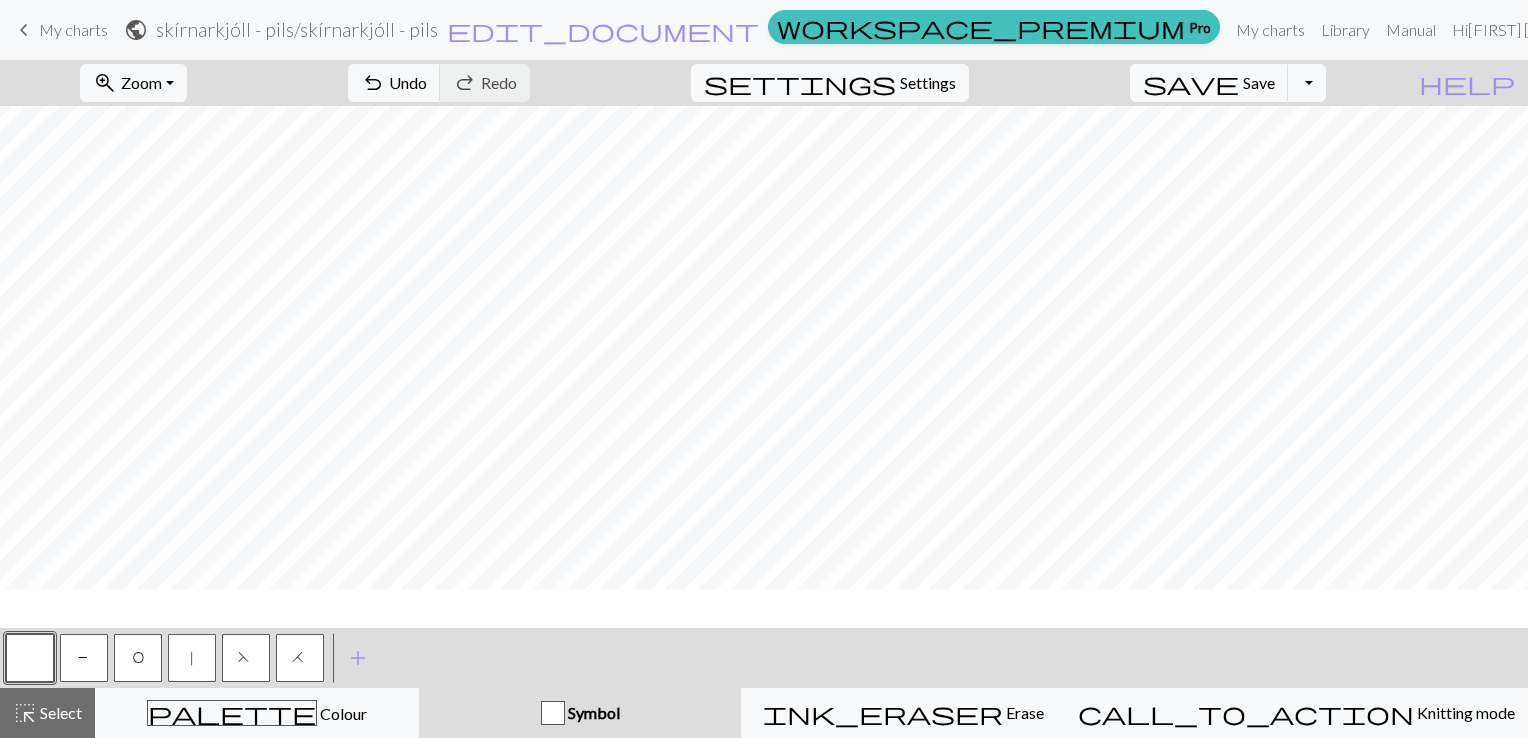 scroll, scrollTop: 3359, scrollLeft: 0, axis: vertical 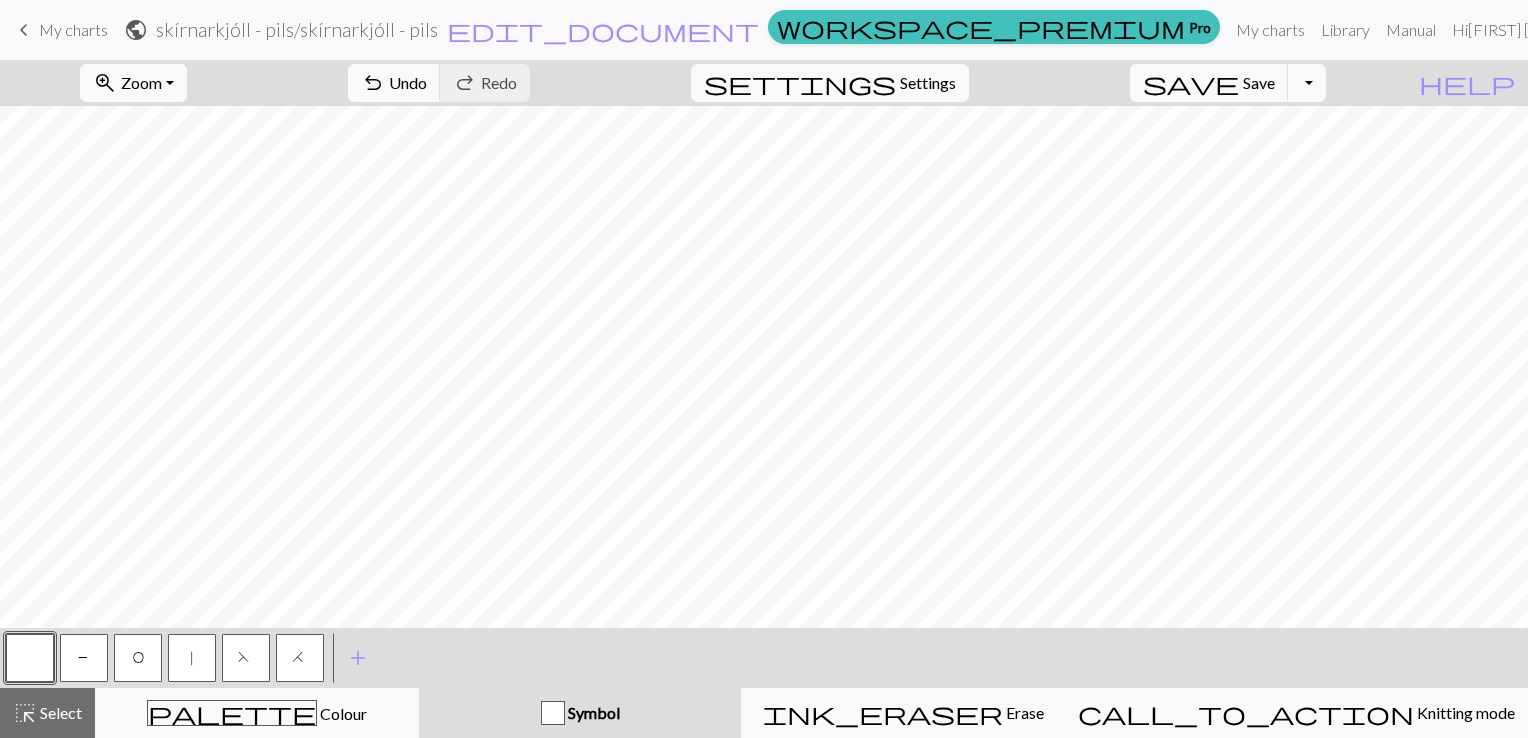 click on "P" at bounding box center (84, 660) 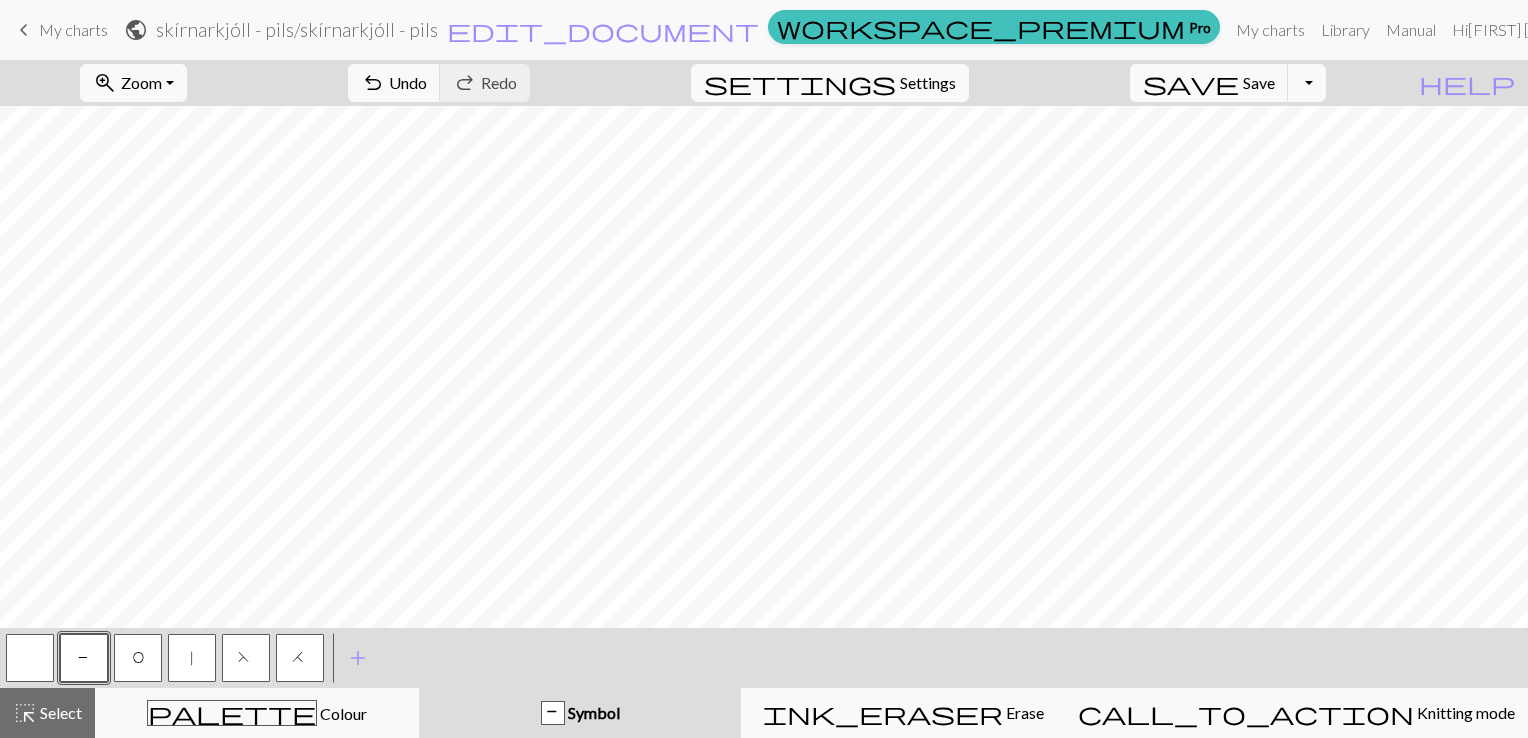 scroll, scrollTop: 3582, scrollLeft: 0, axis: vertical 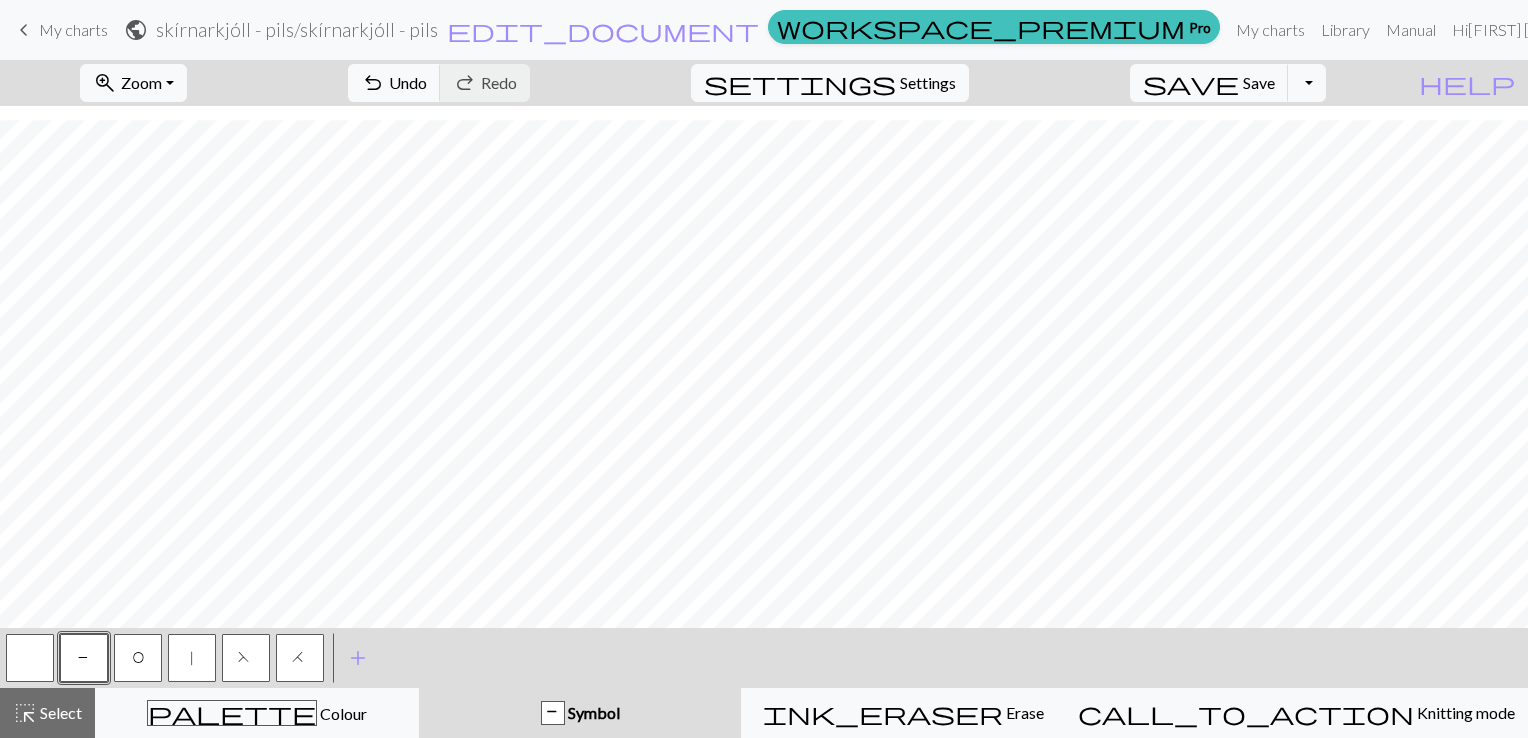 click on "O" at bounding box center (138, 660) 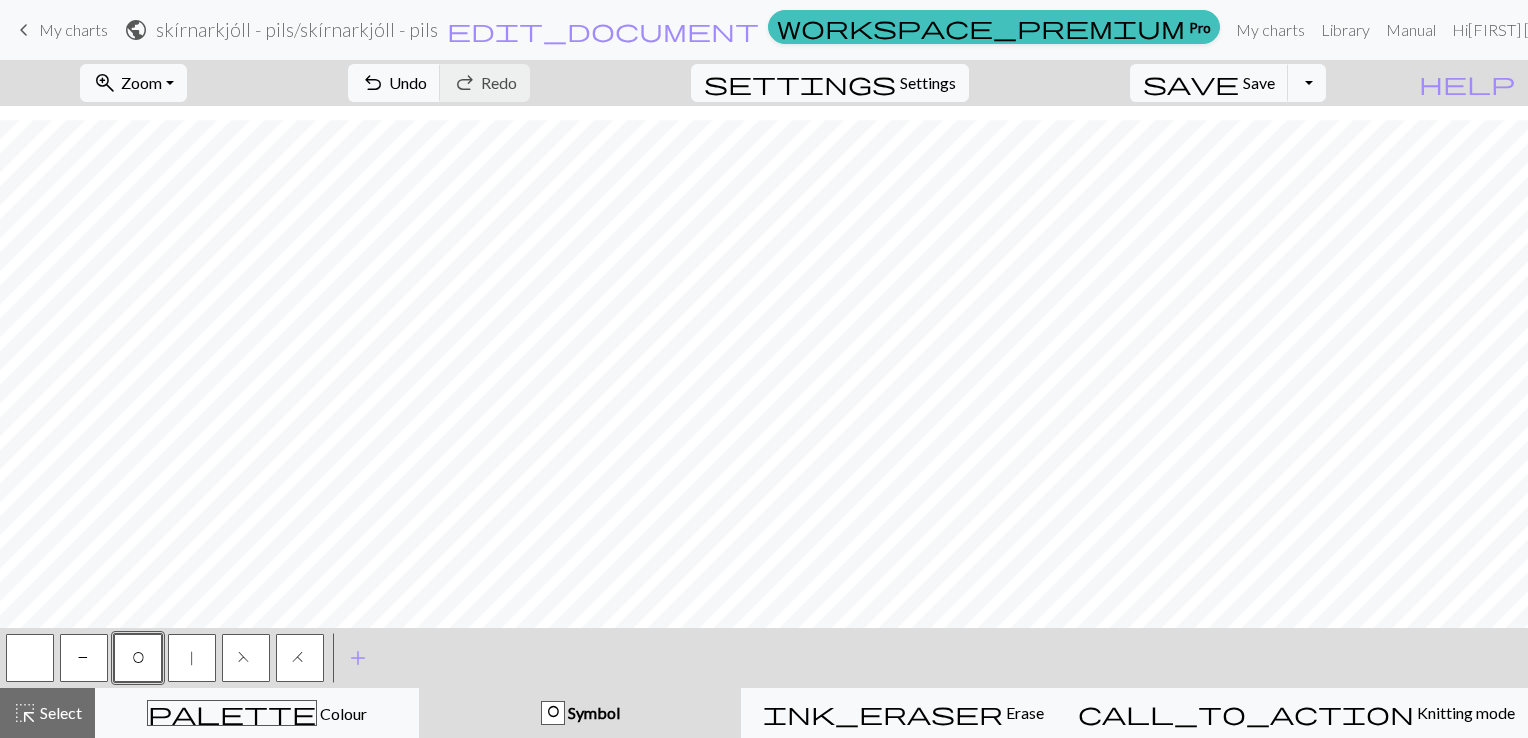 click on "F" at bounding box center [246, 658] 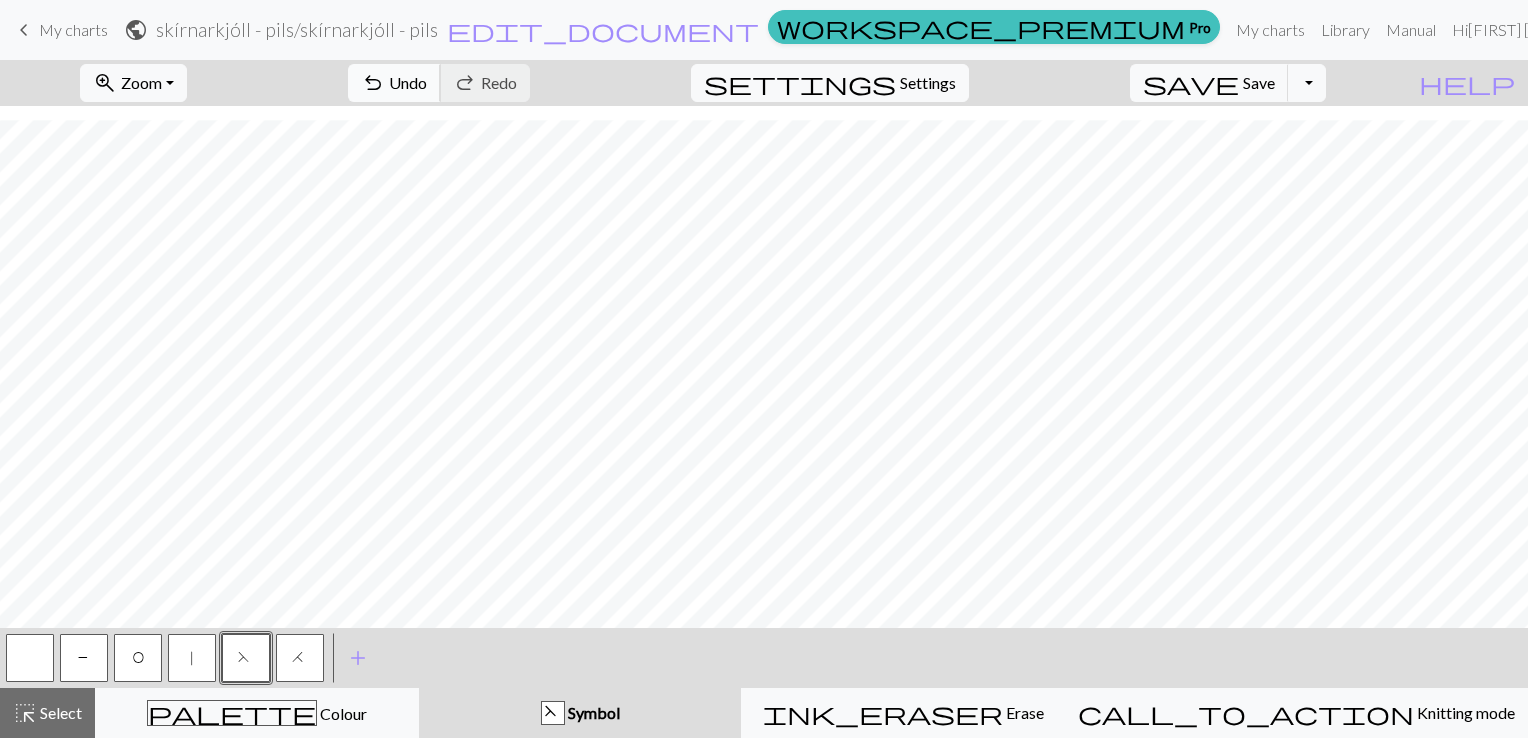 click on "Undo" at bounding box center (408, 82) 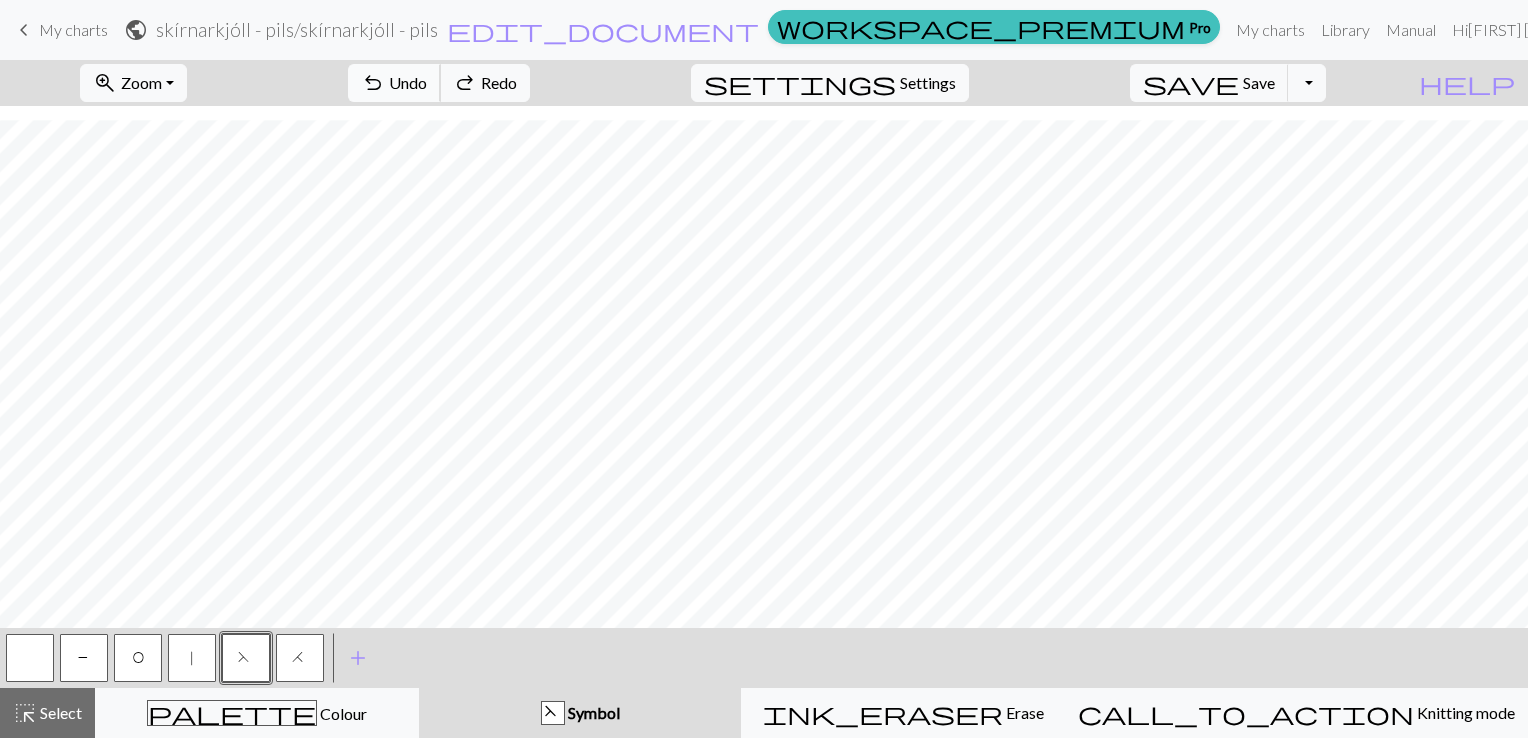 click on "Undo" at bounding box center [408, 82] 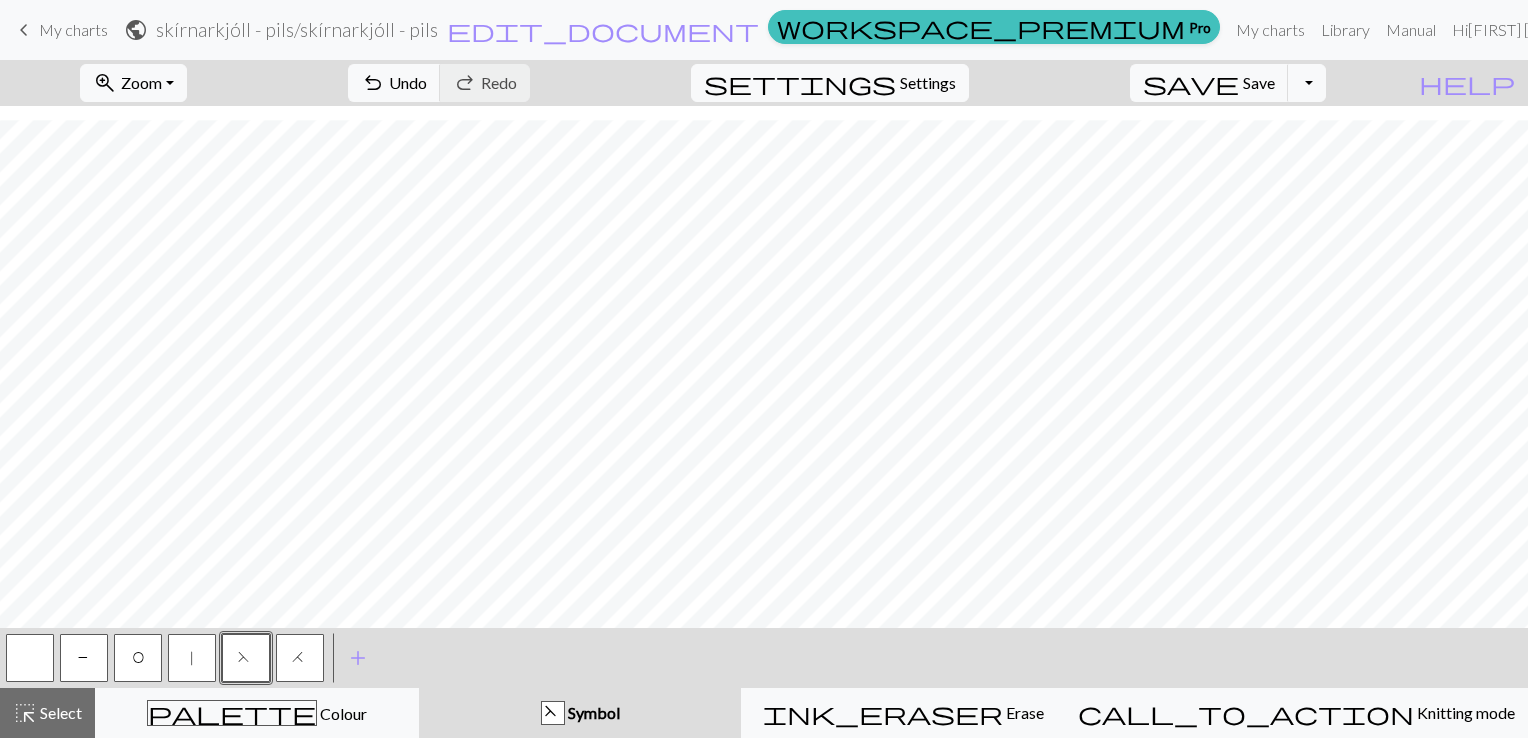 click on "H" at bounding box center [300, 660] 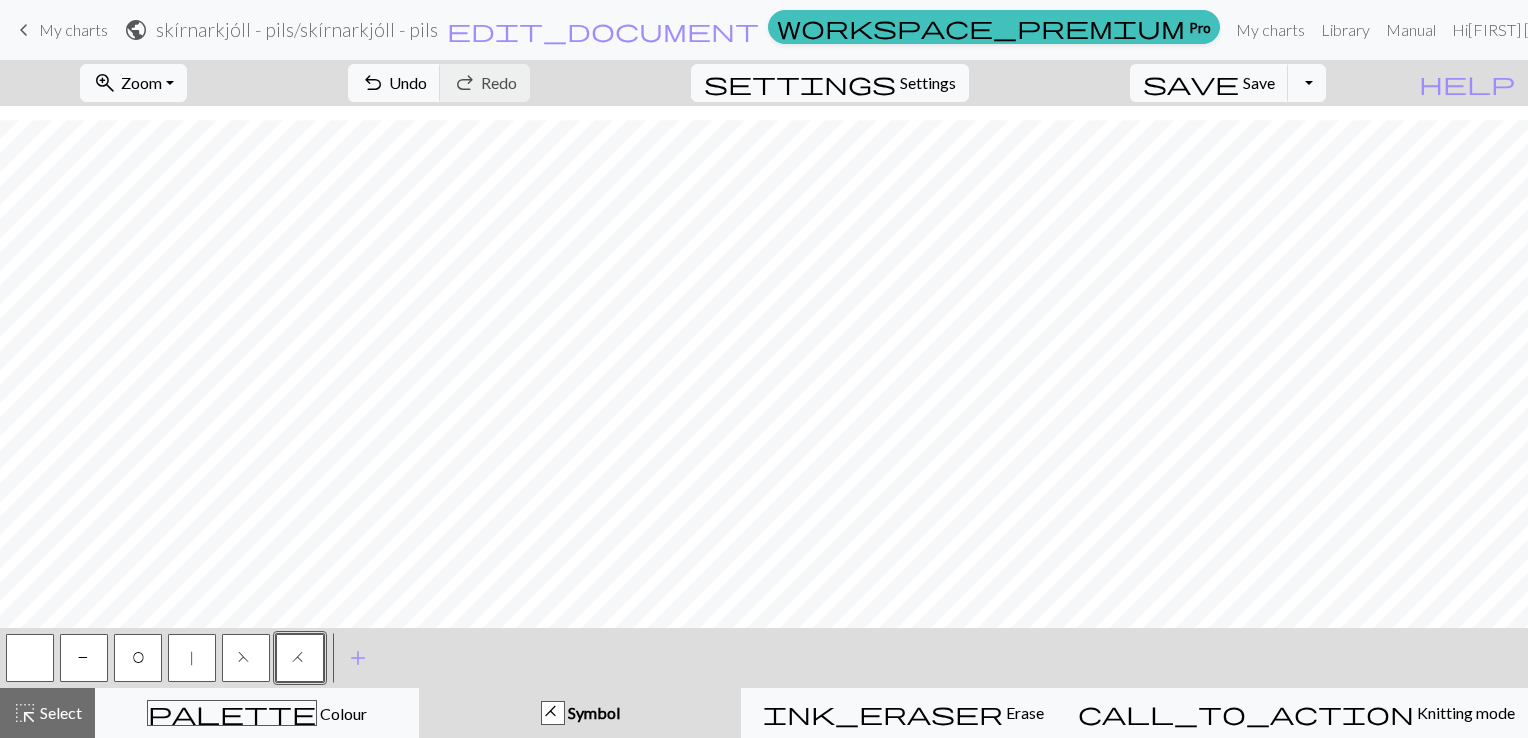 click on "|" at bounding box center (192, 660) 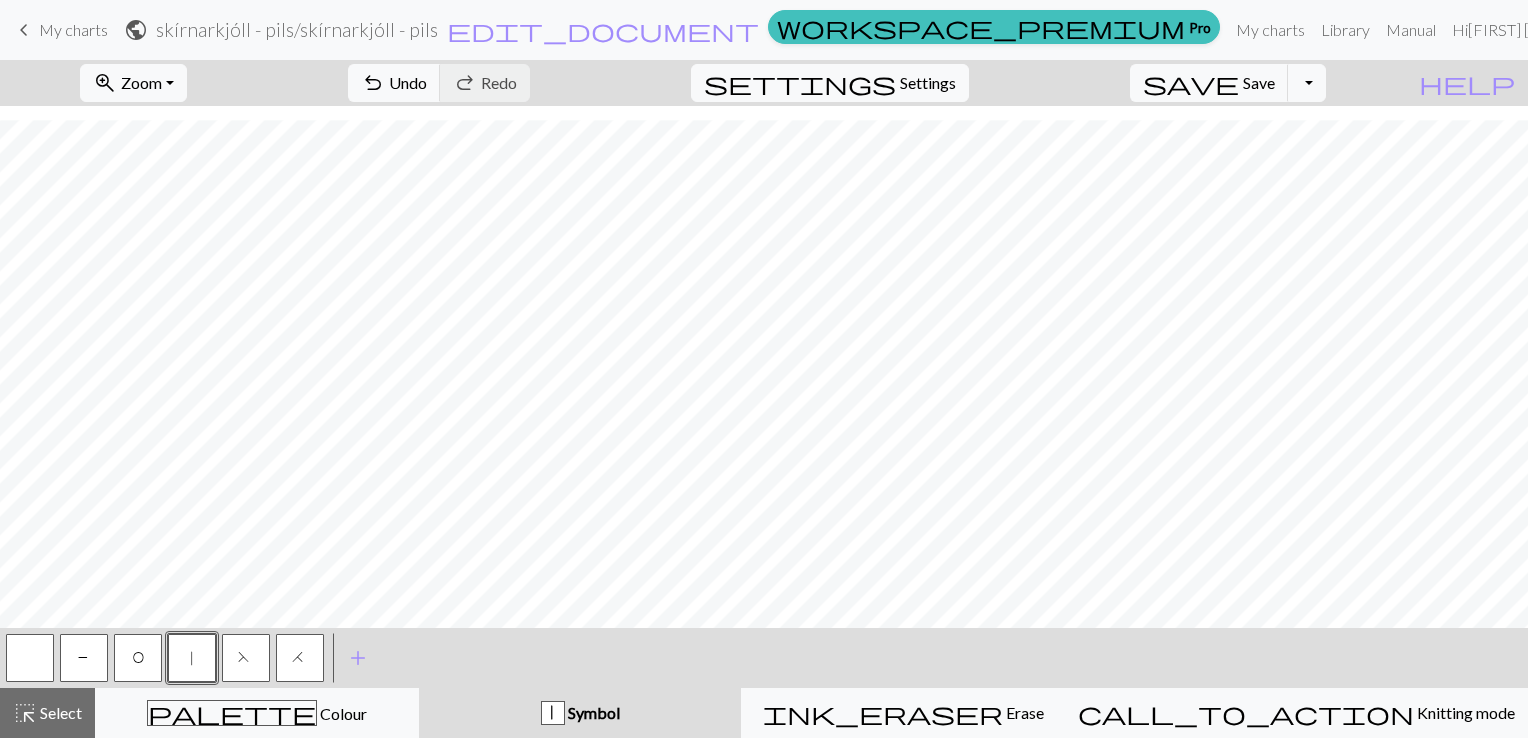 click at bounding box center (30, 658) 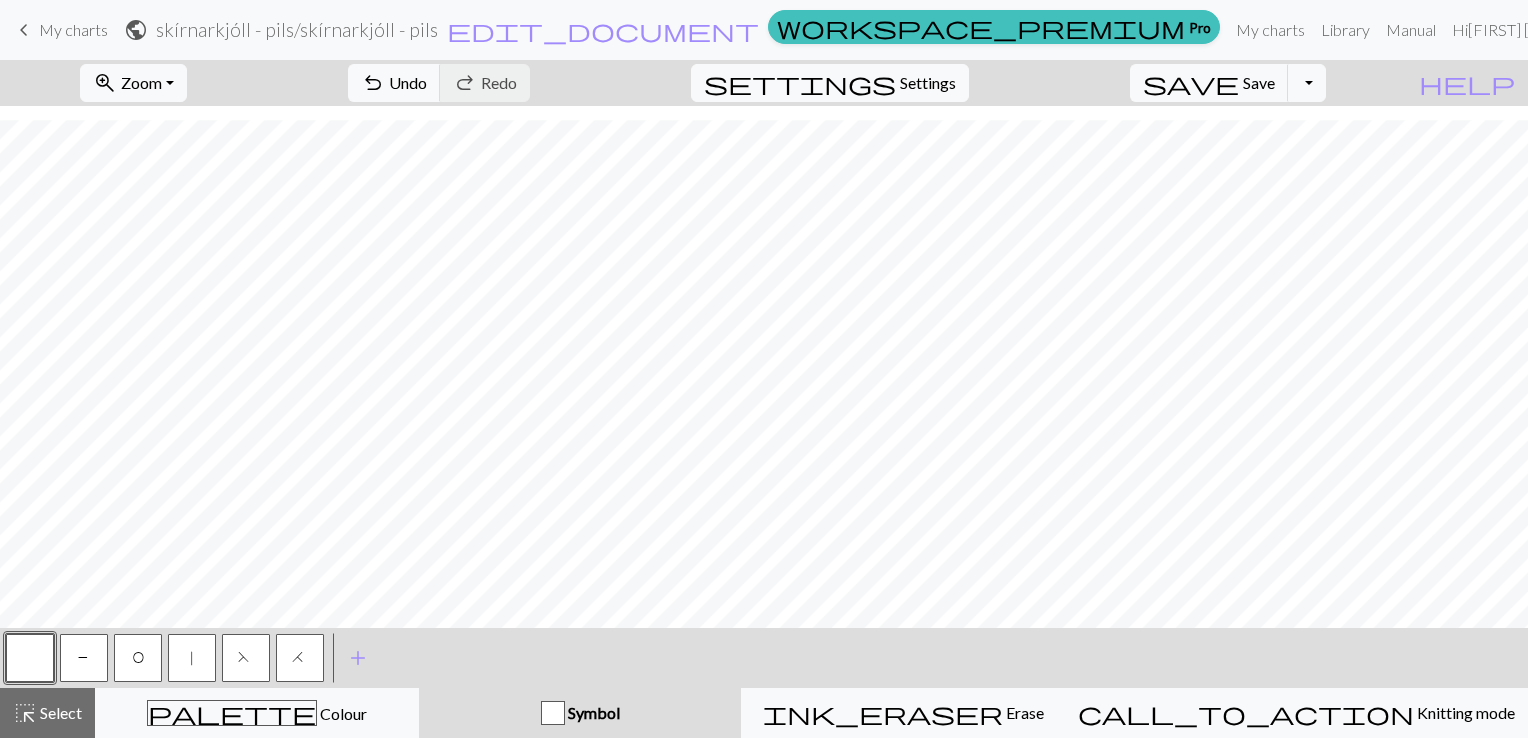 click on "O" at bounding box center (138, 660) 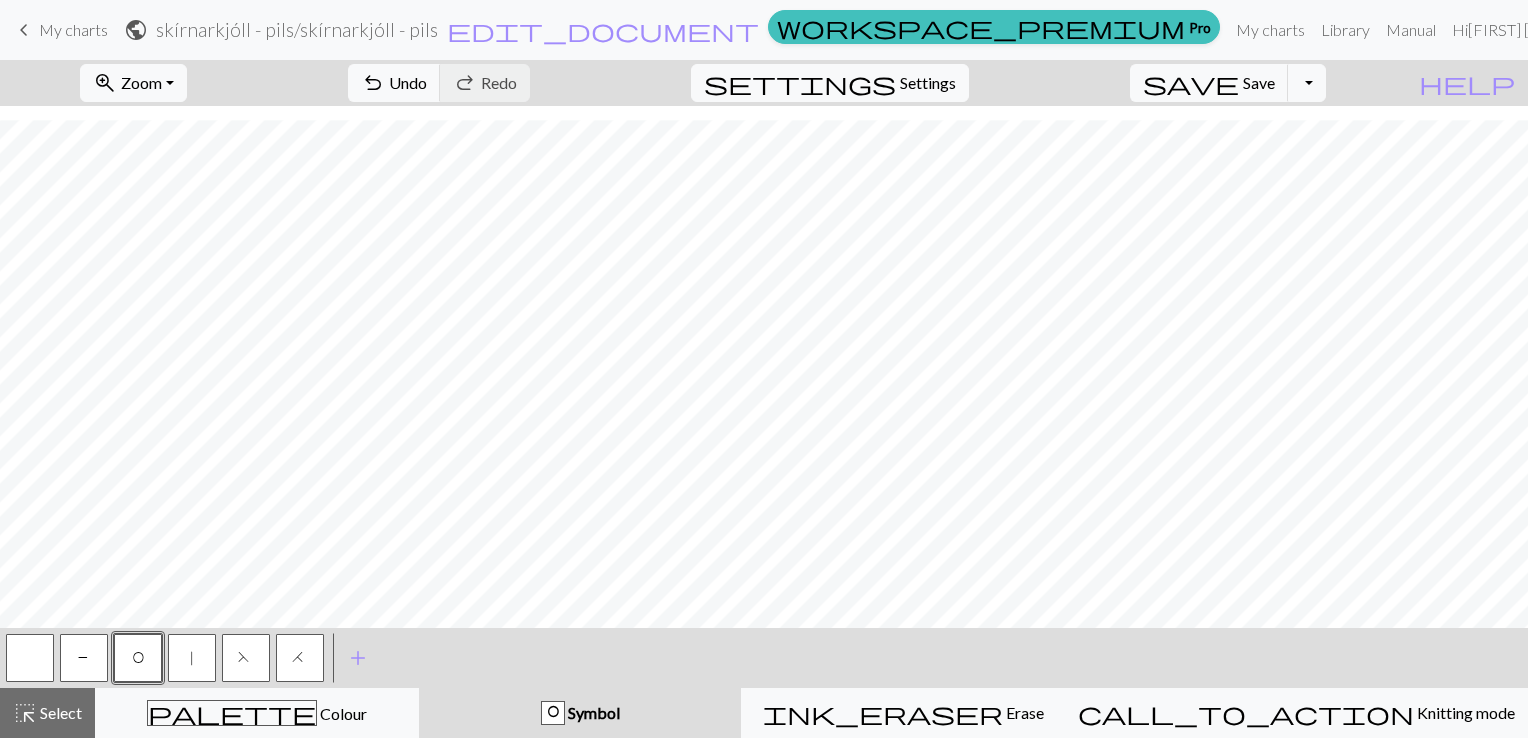click on "|" at bounding box center [192, 658] 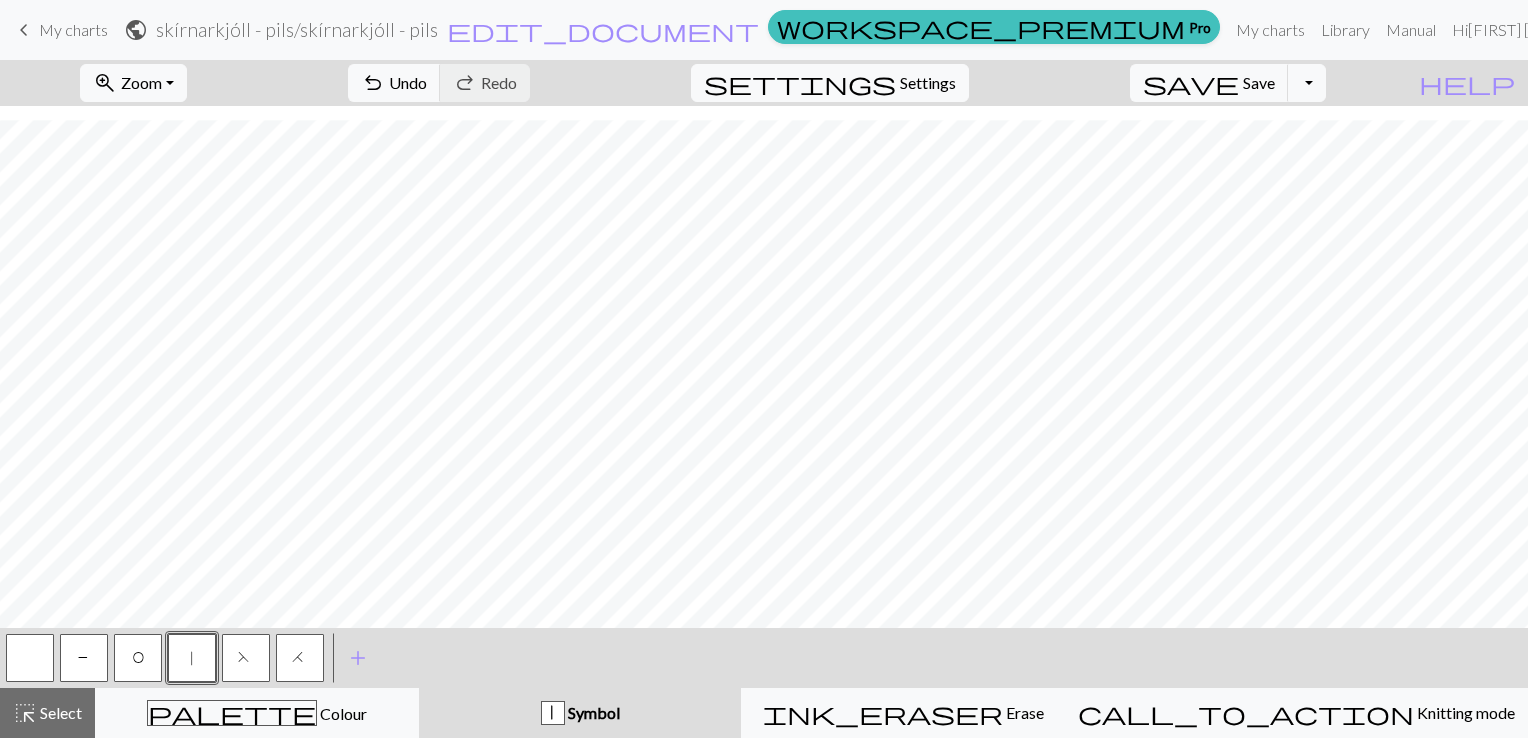 click at bounding box center [30, 658] 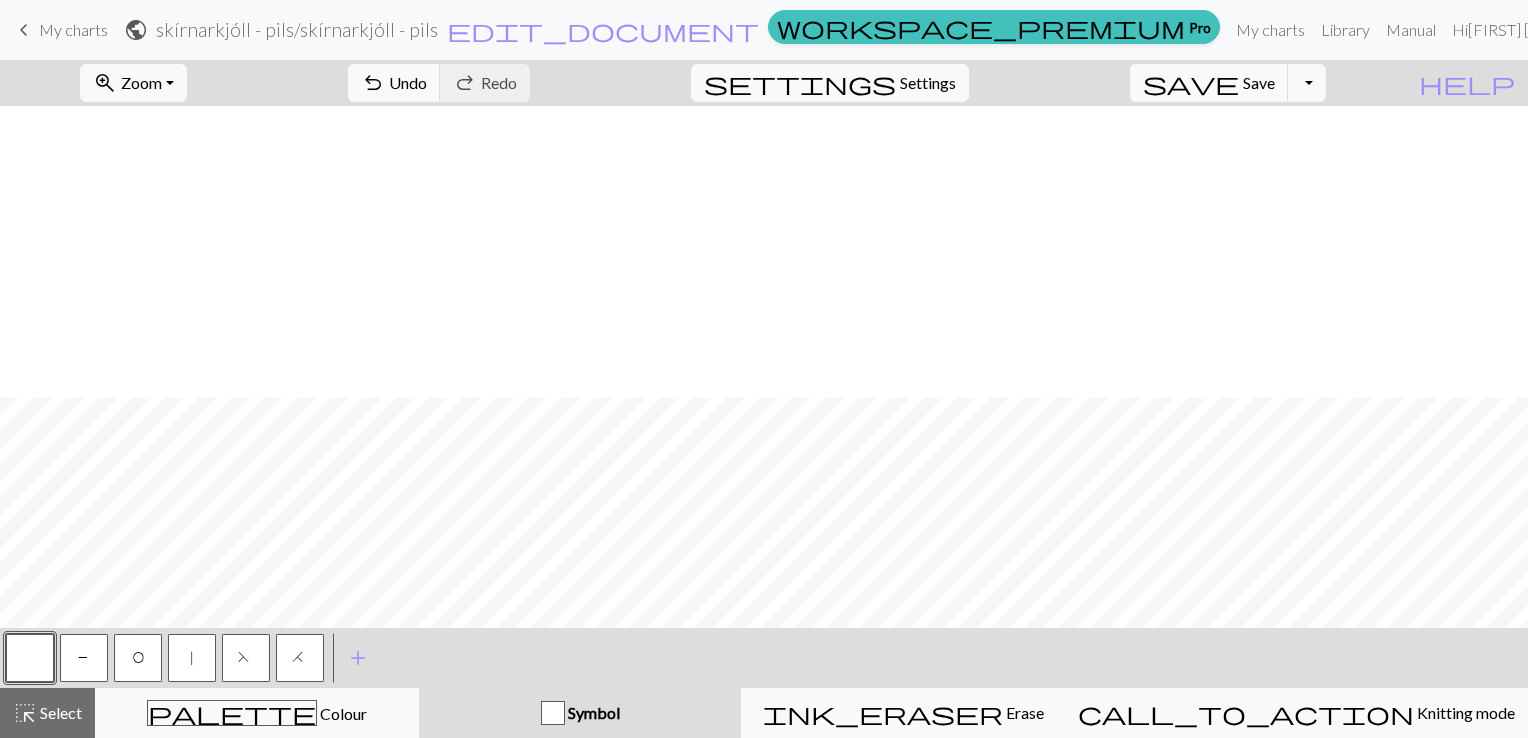 scroll, scrollTop: 4309, scrollLeft: 0, axis: vertical 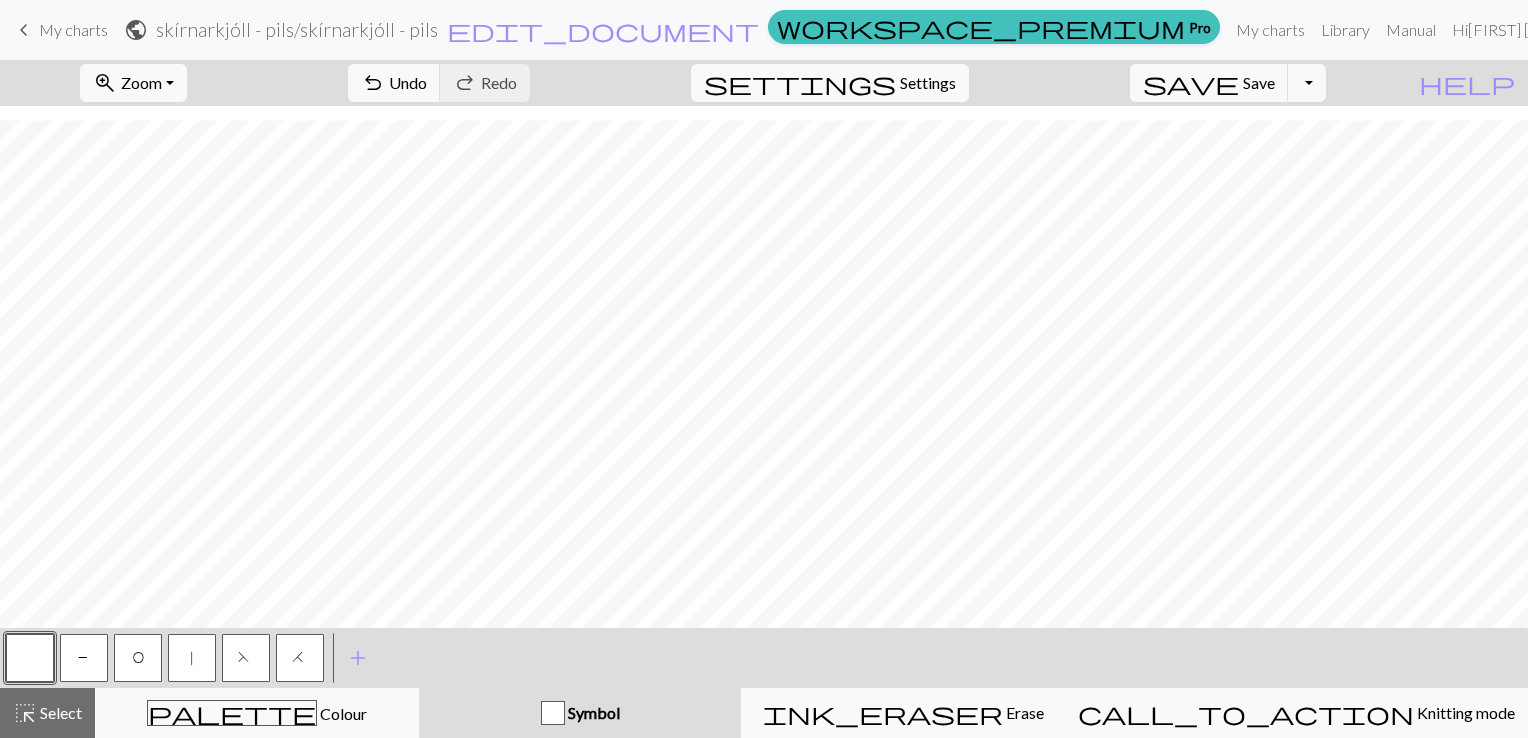click on "H" at bounding box center (300, 660) 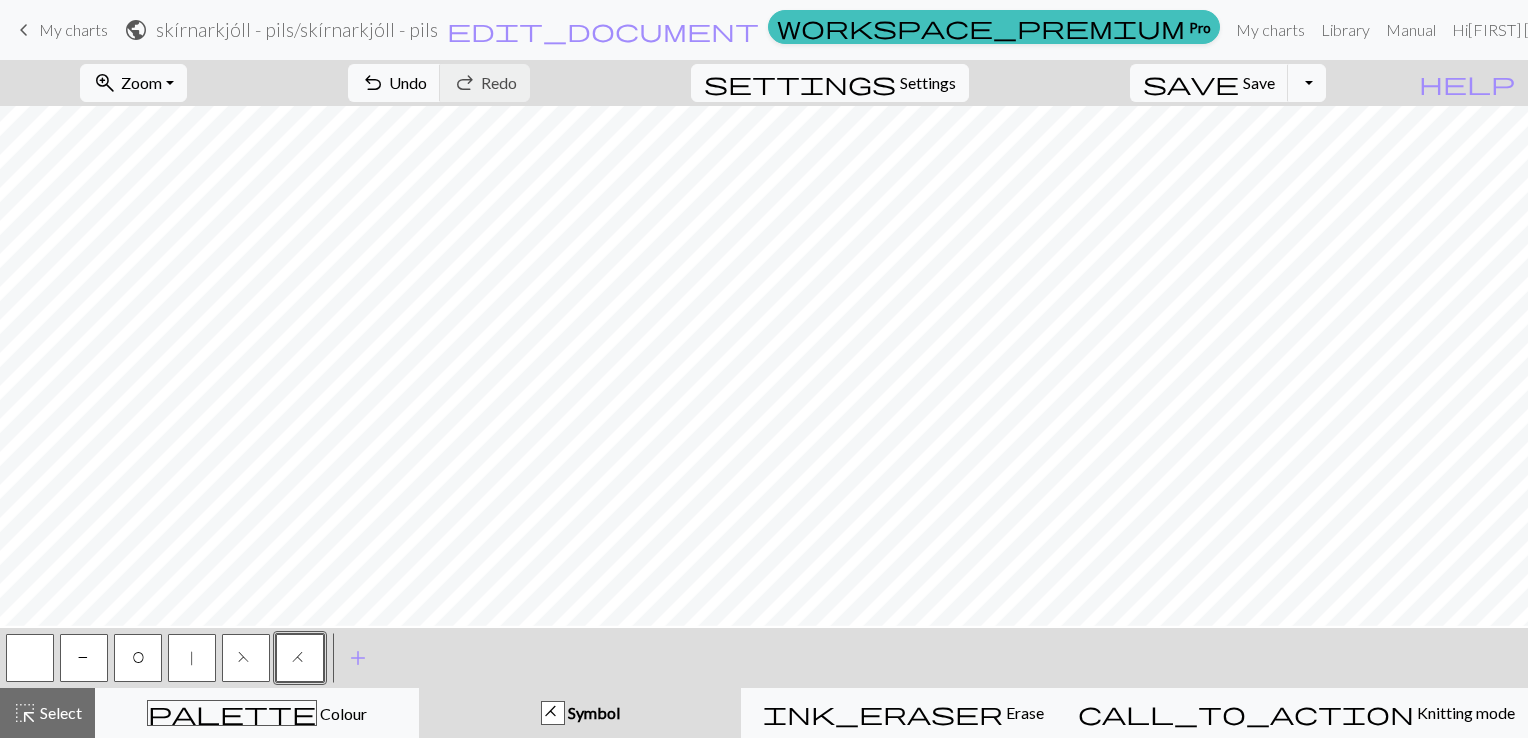 scroll, scrollTop: 4208, scrollLeft: 0, axis: vertical 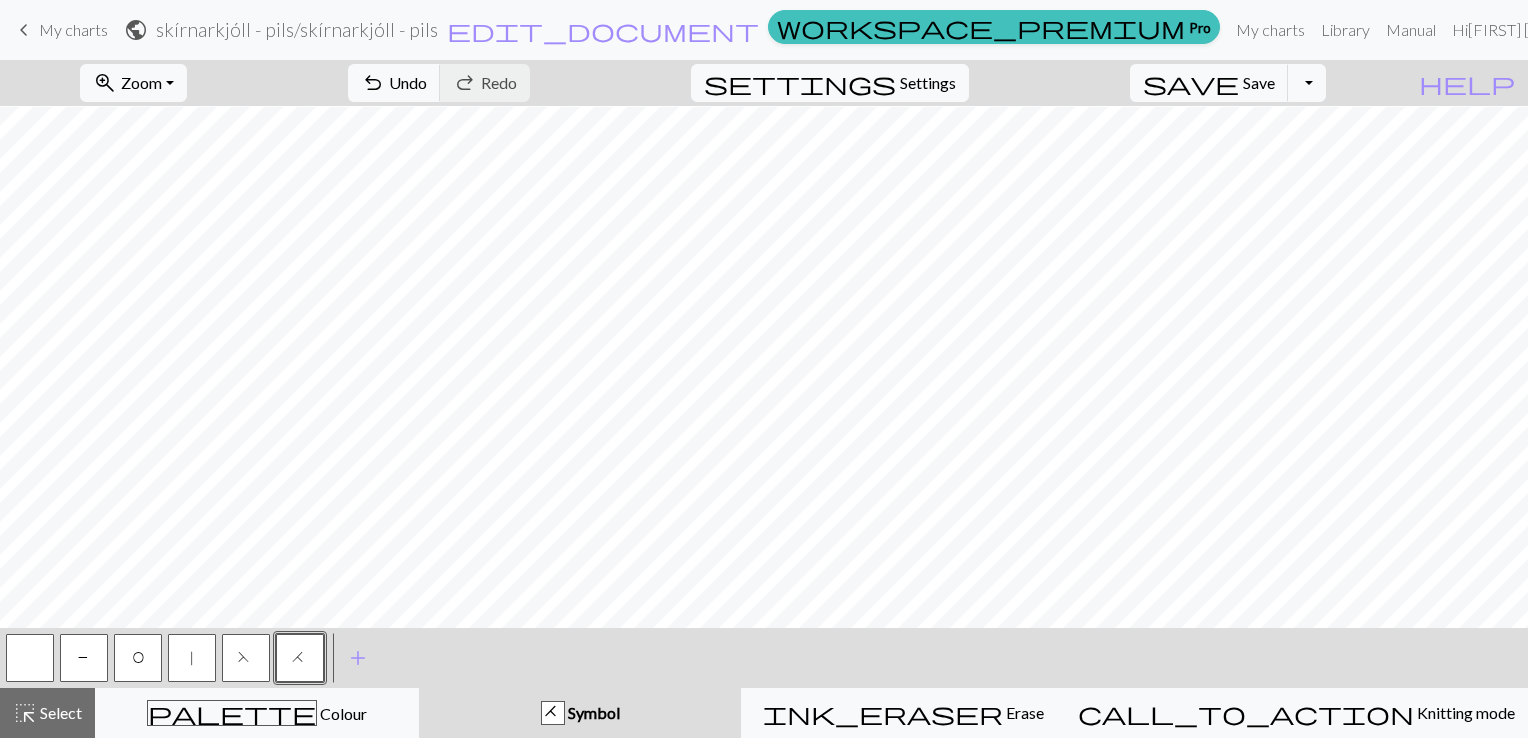 click on "|" at bounding box center [192, 658] 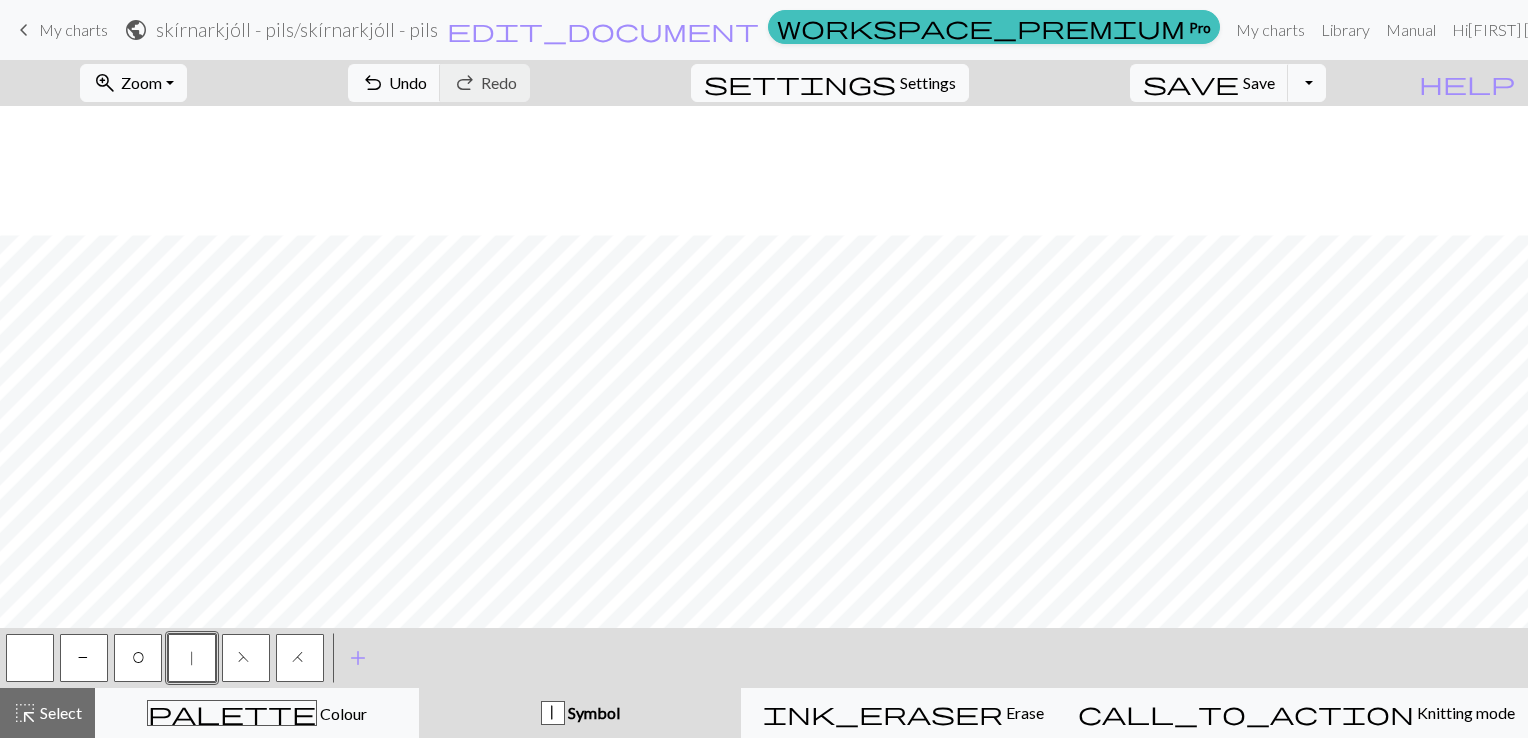 scroll, scrollTop: 4309, scrollLeft: 0, axis: vertical 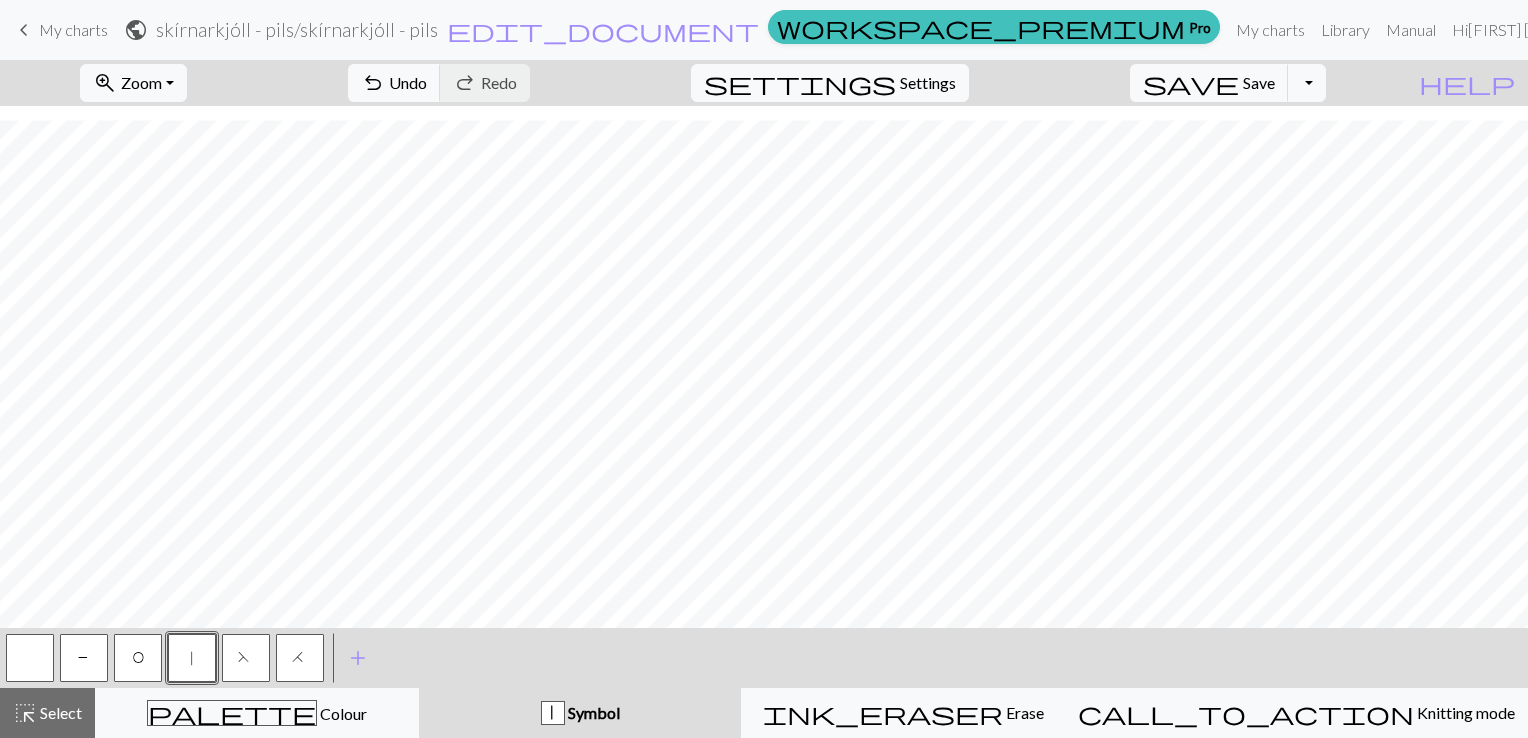 click on "P" at bounding box center [84, 660] 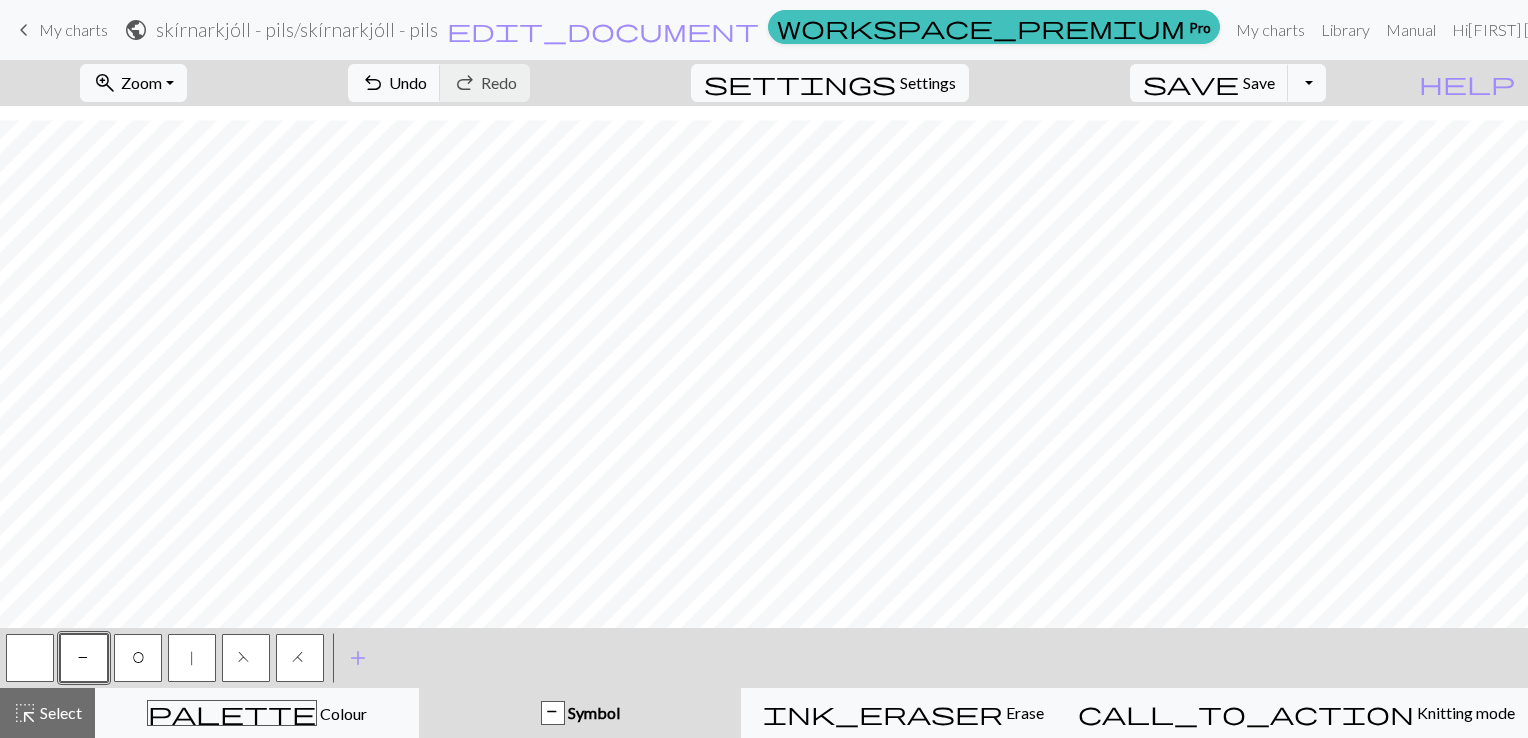 click at bounding box center (30, 658) 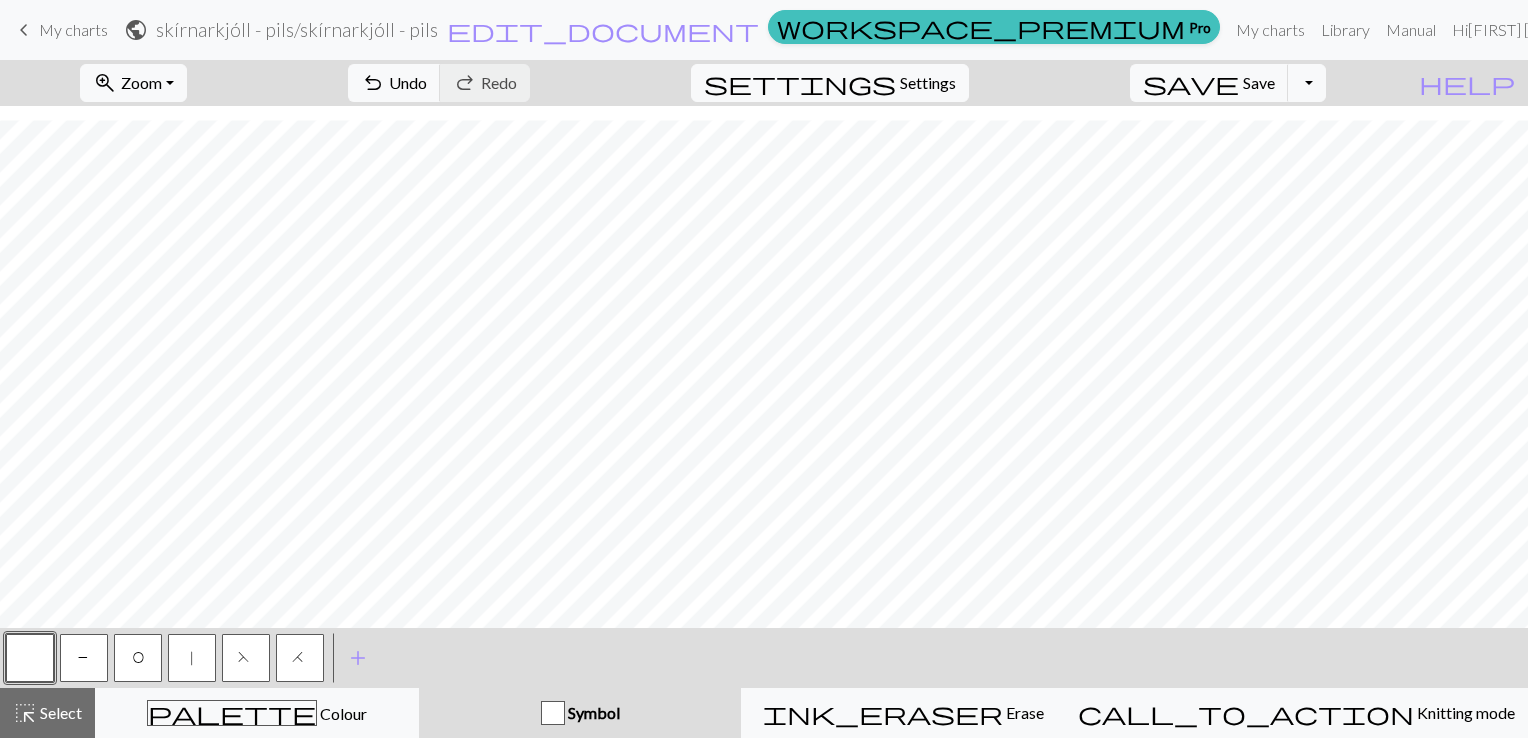 click on "P" at bounding box center [84, 658] 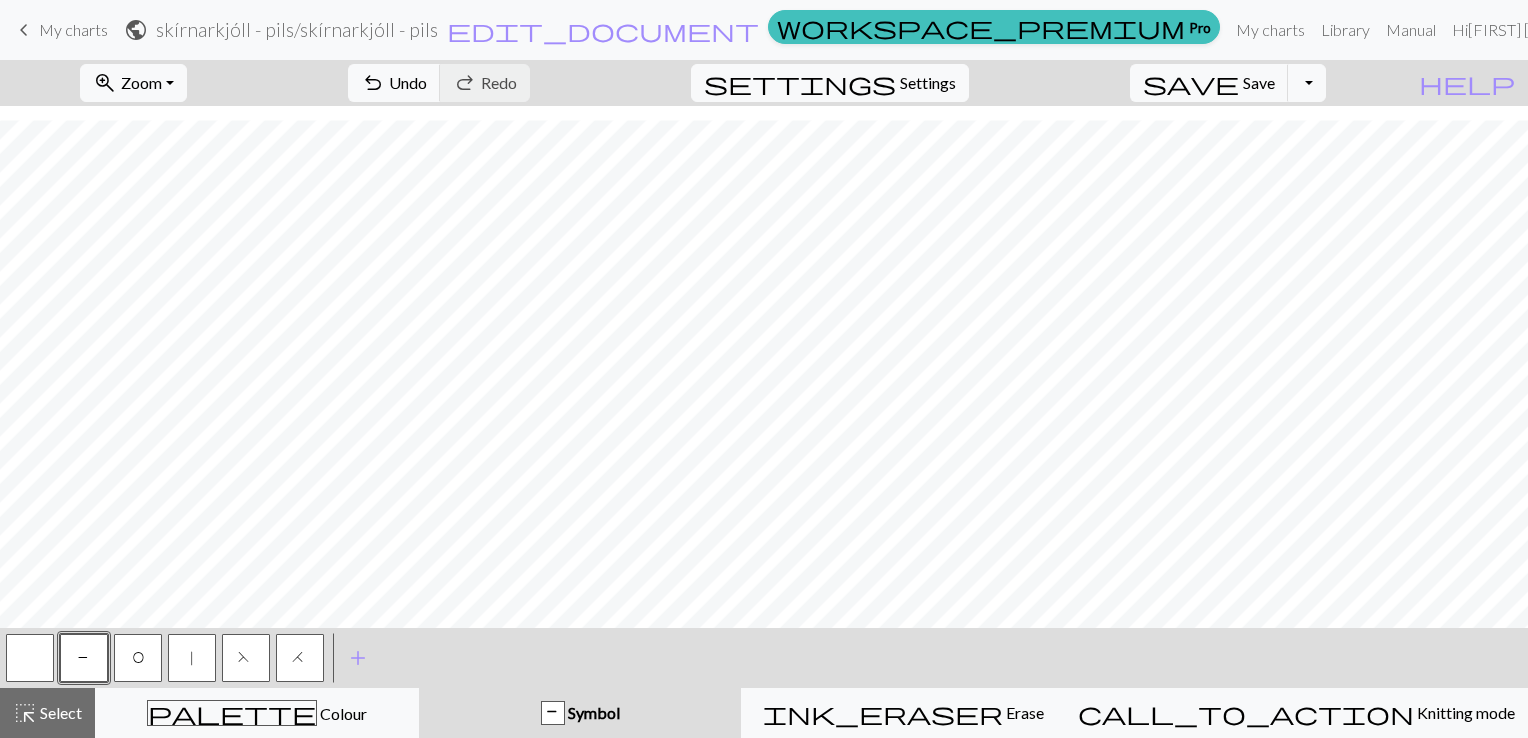 click on "O" at bounding box center (138, 658) 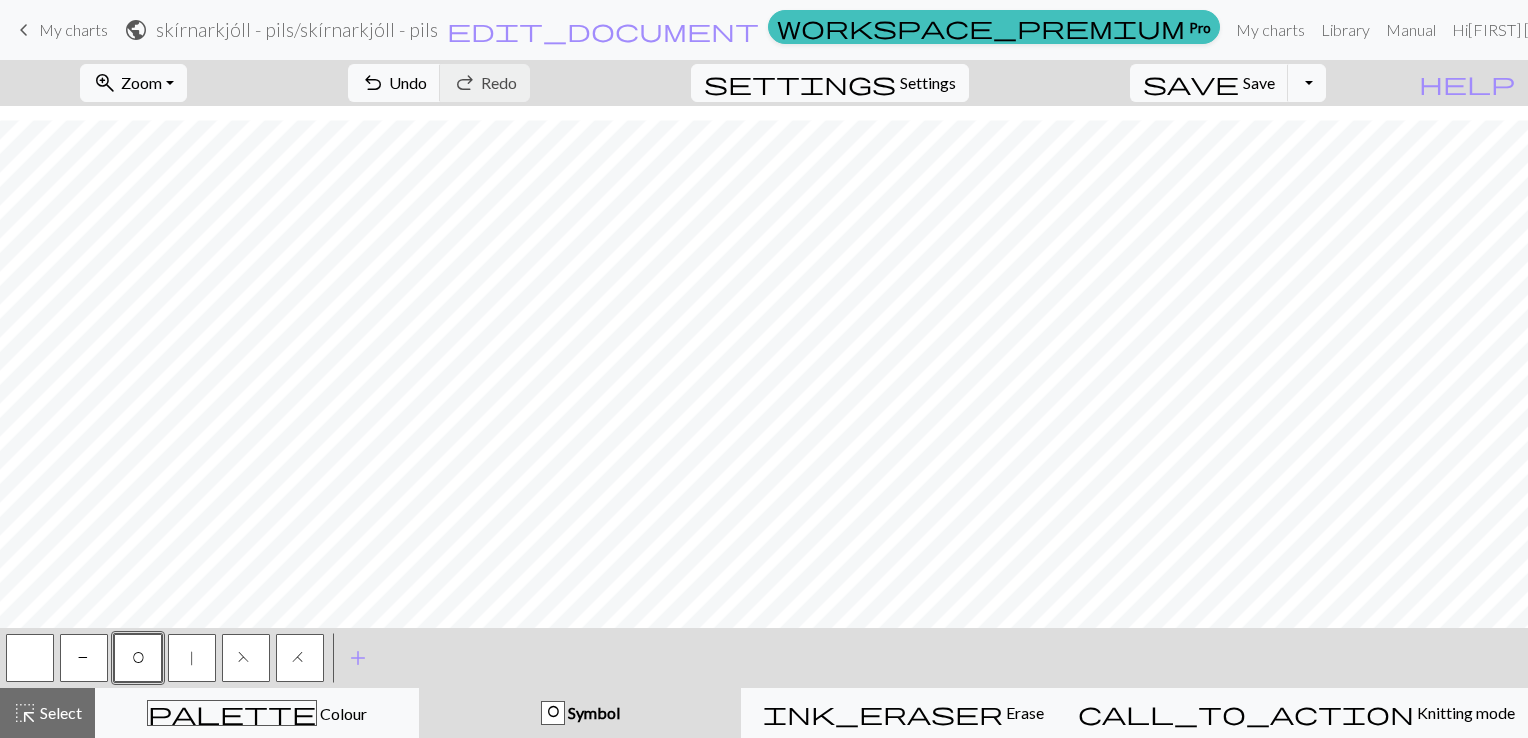 click on "F" at bounding box center (246, 658) 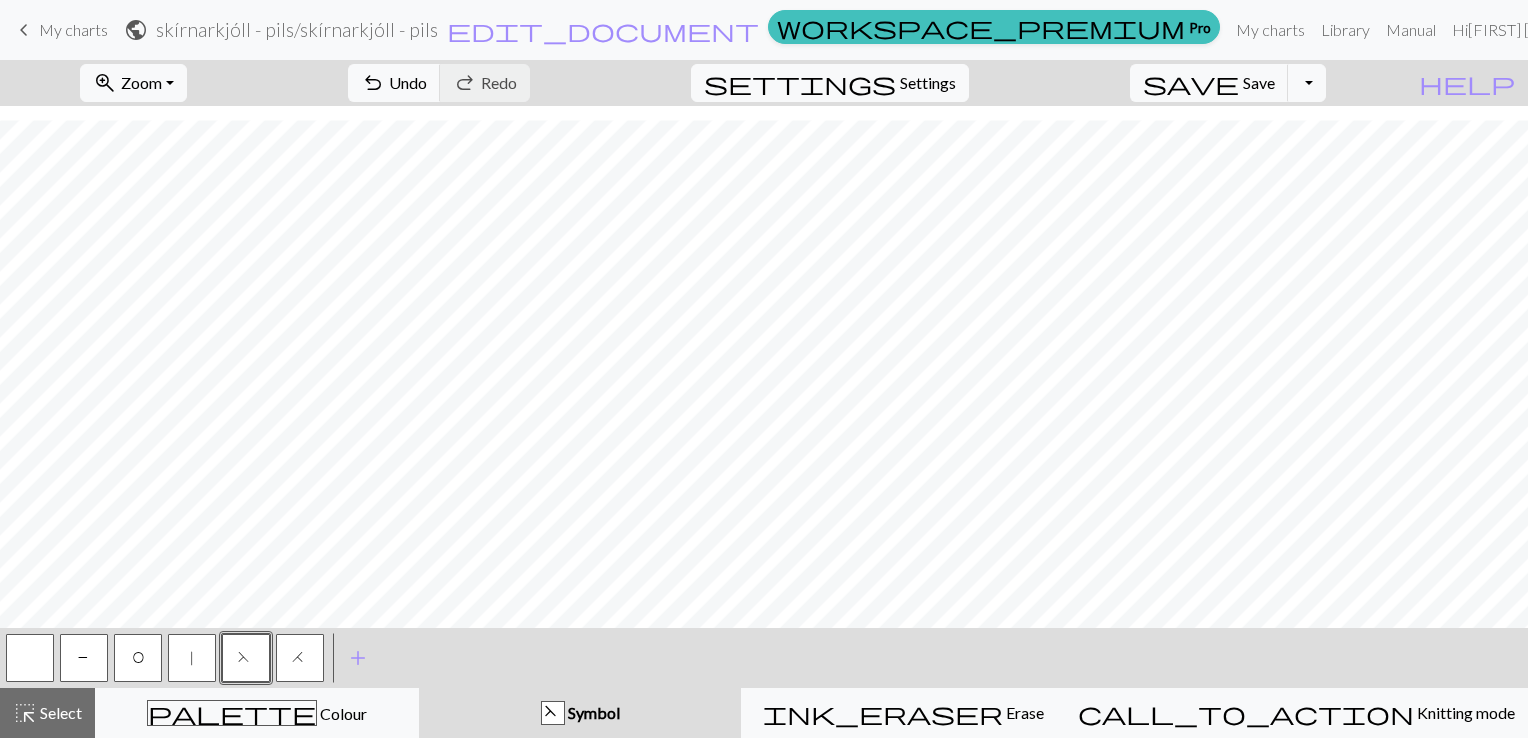 click on "H" at bounding box center [300, 660] 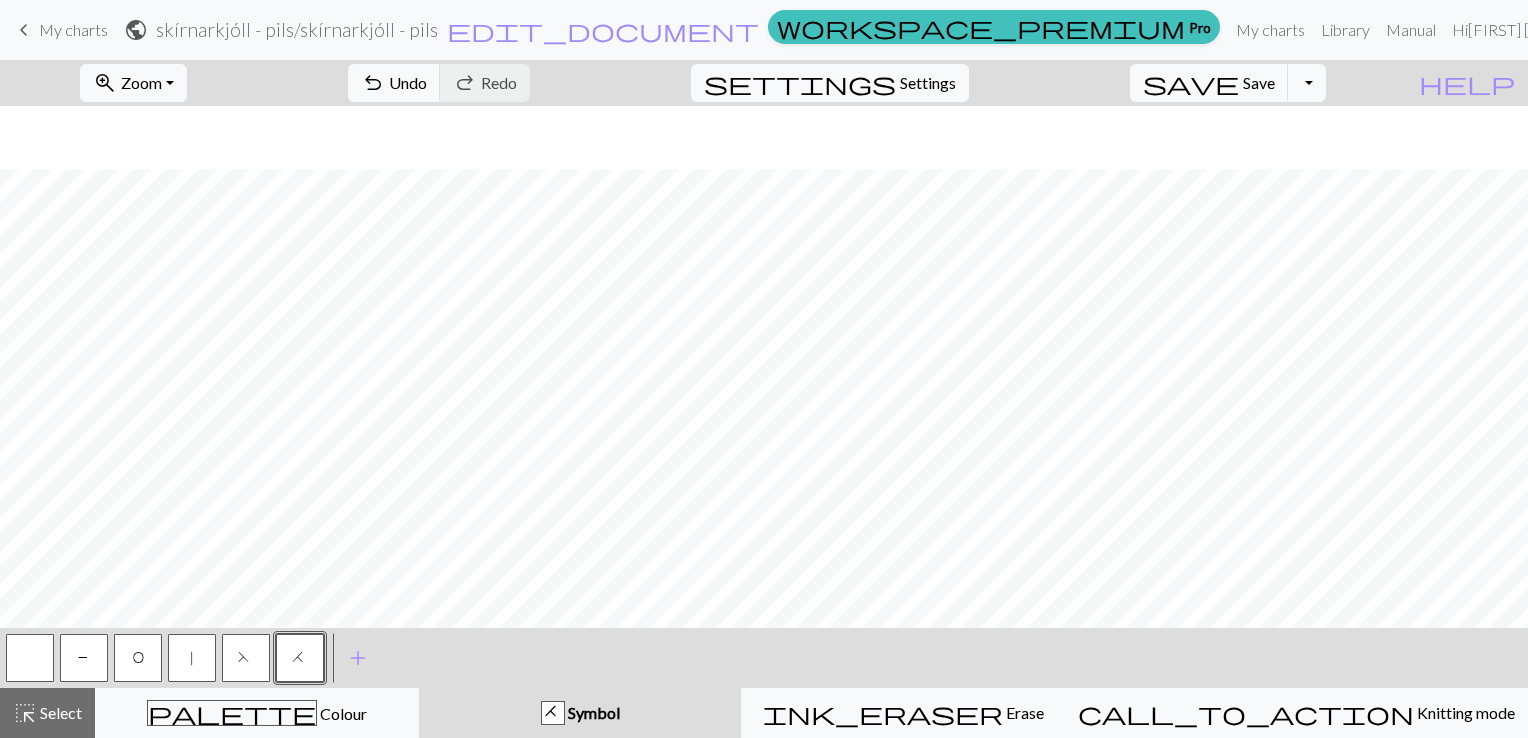scroll, scrollTop: 4309, scrollLeft: 0, axis: vertical 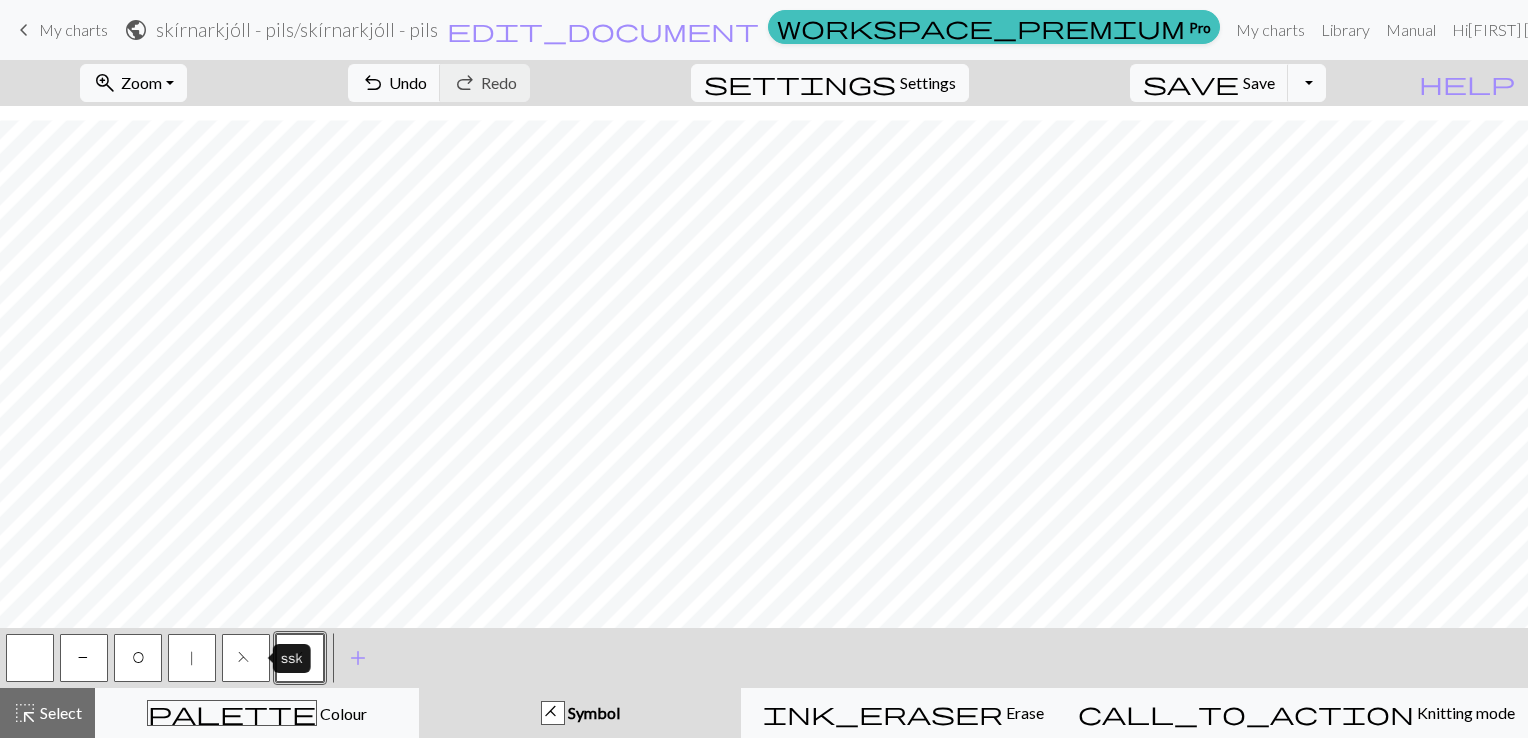 click on "F" at bounding box center [246, 658] 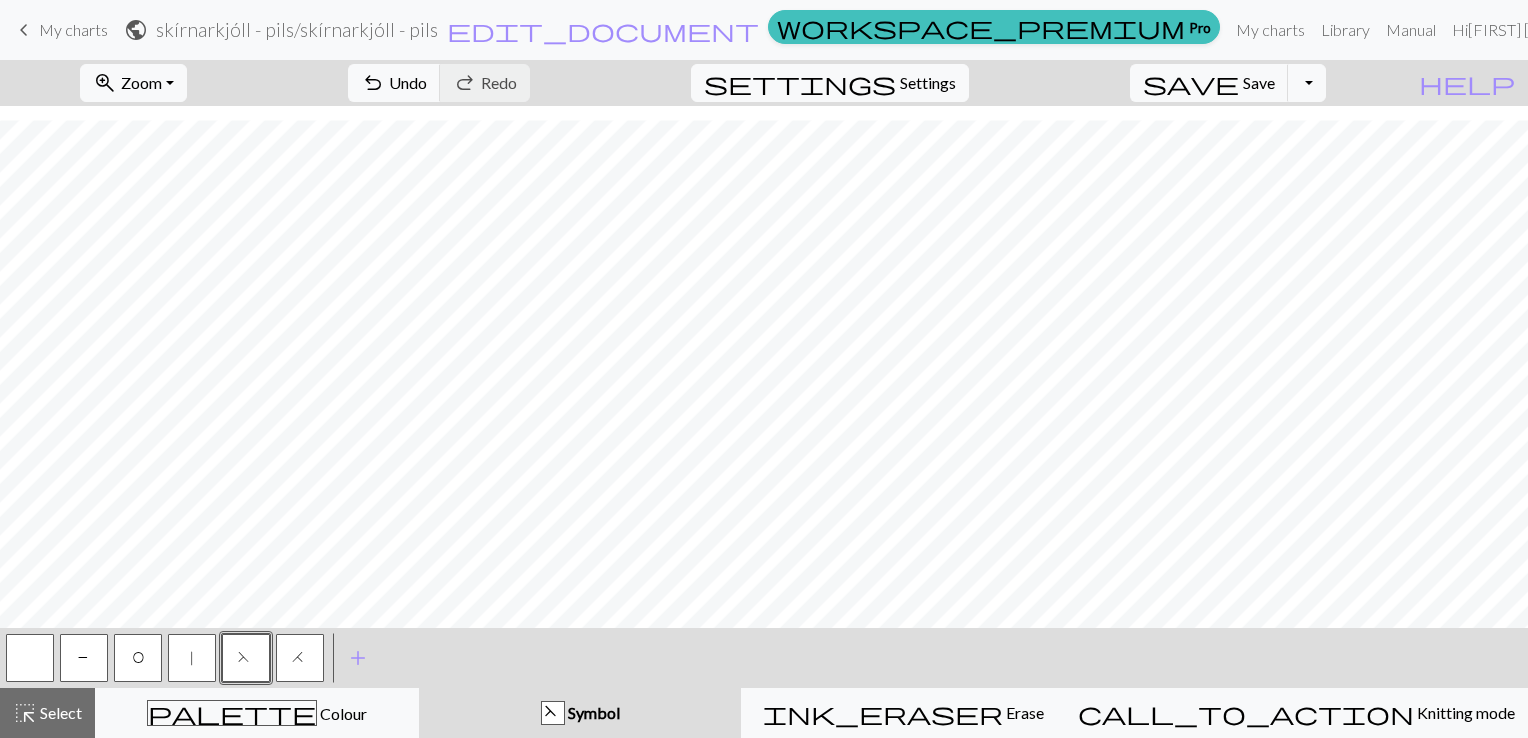 click at bounding box center [30, 658] 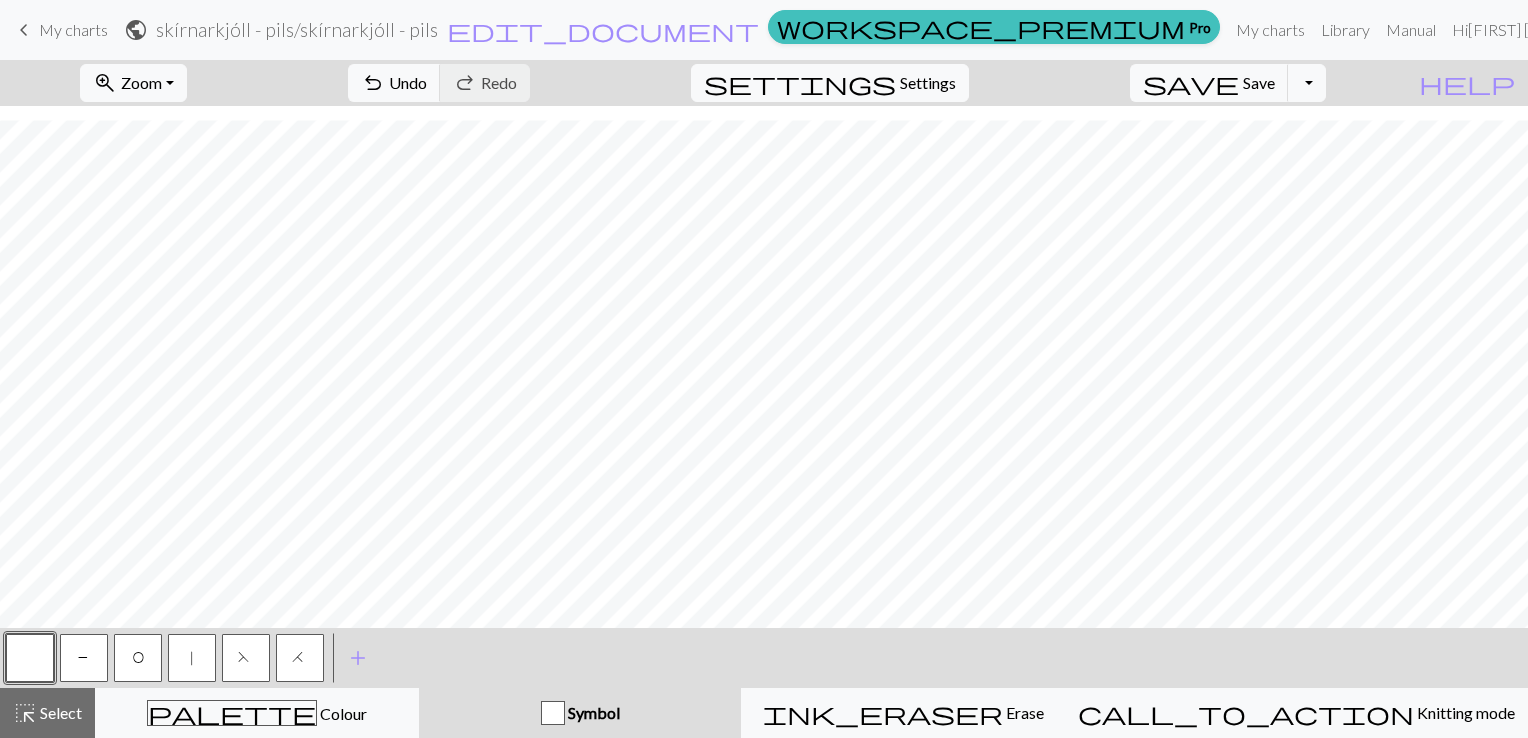 click on "|" at bounding box center [192, 660] 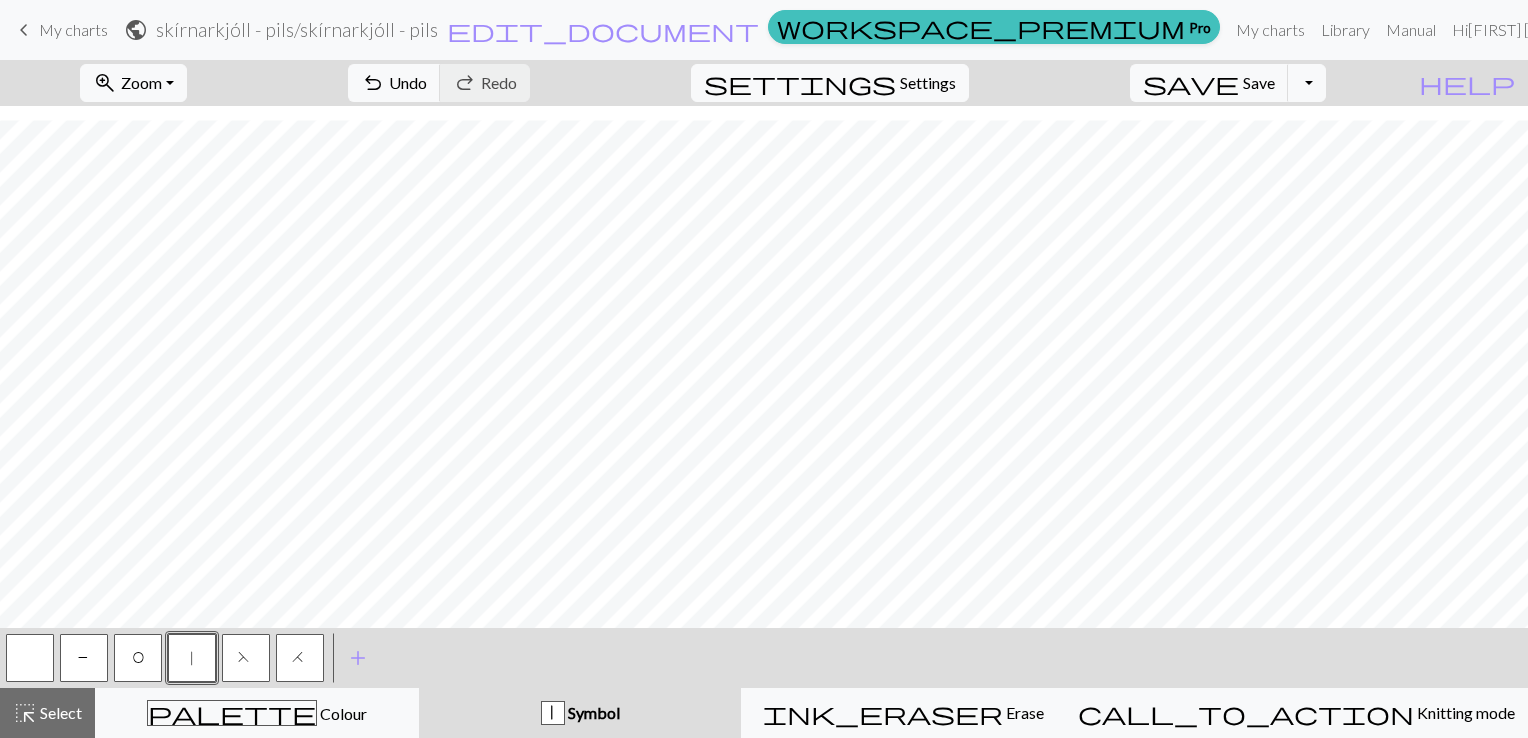 click on "O" at bounding box center [138, 658] 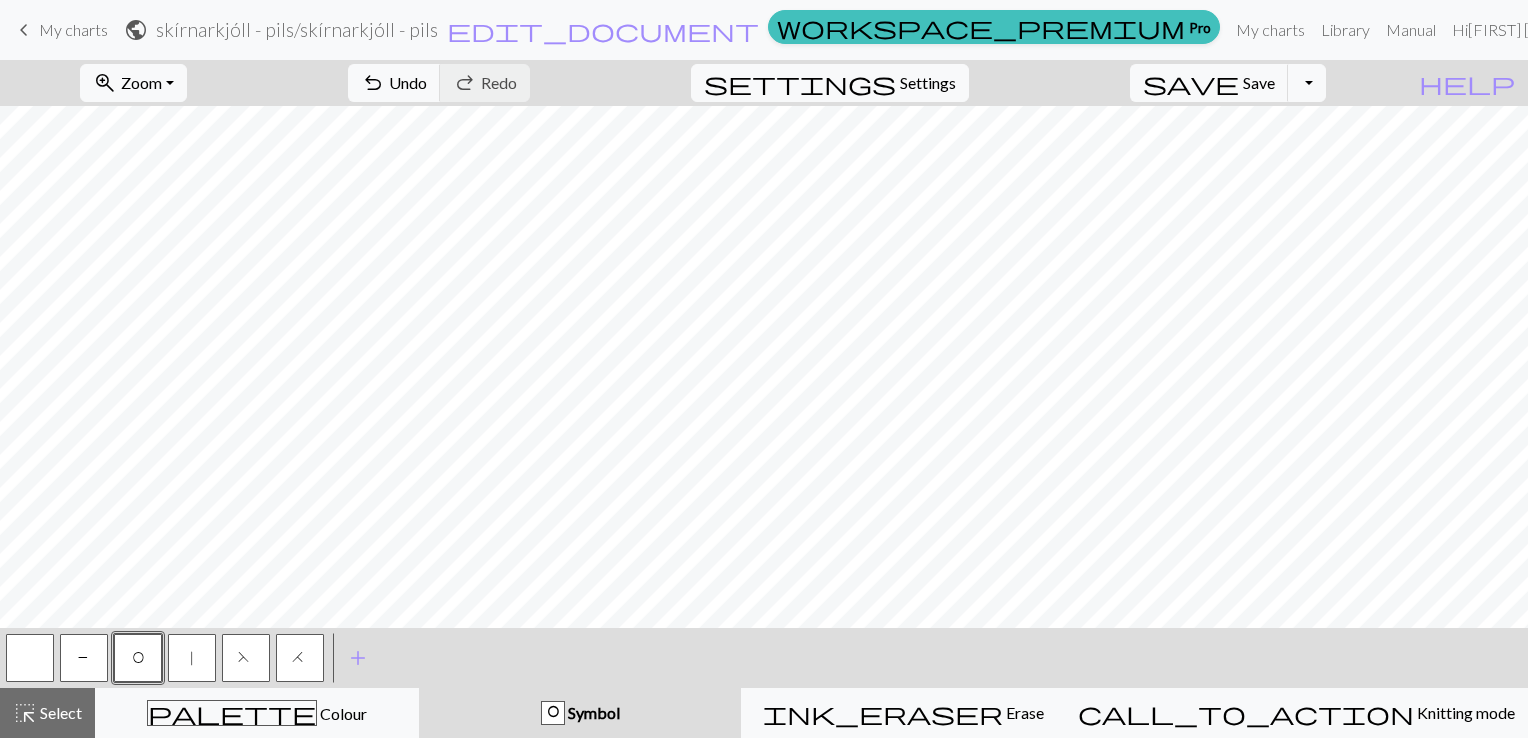 scroll, scrollTop: 4016, scrollLeft: 0, axis: vertical 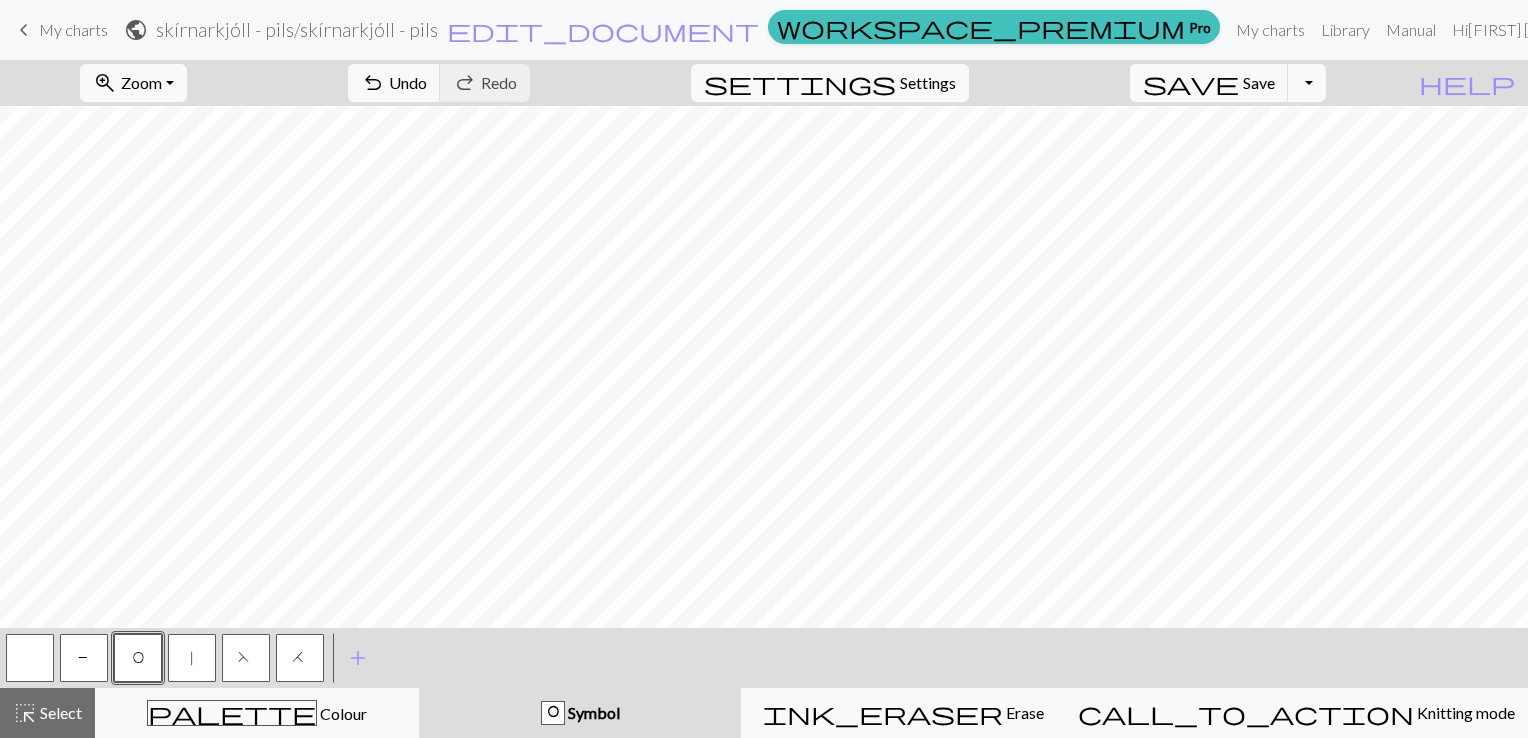 click on "|" at bounding box center [192, 658] 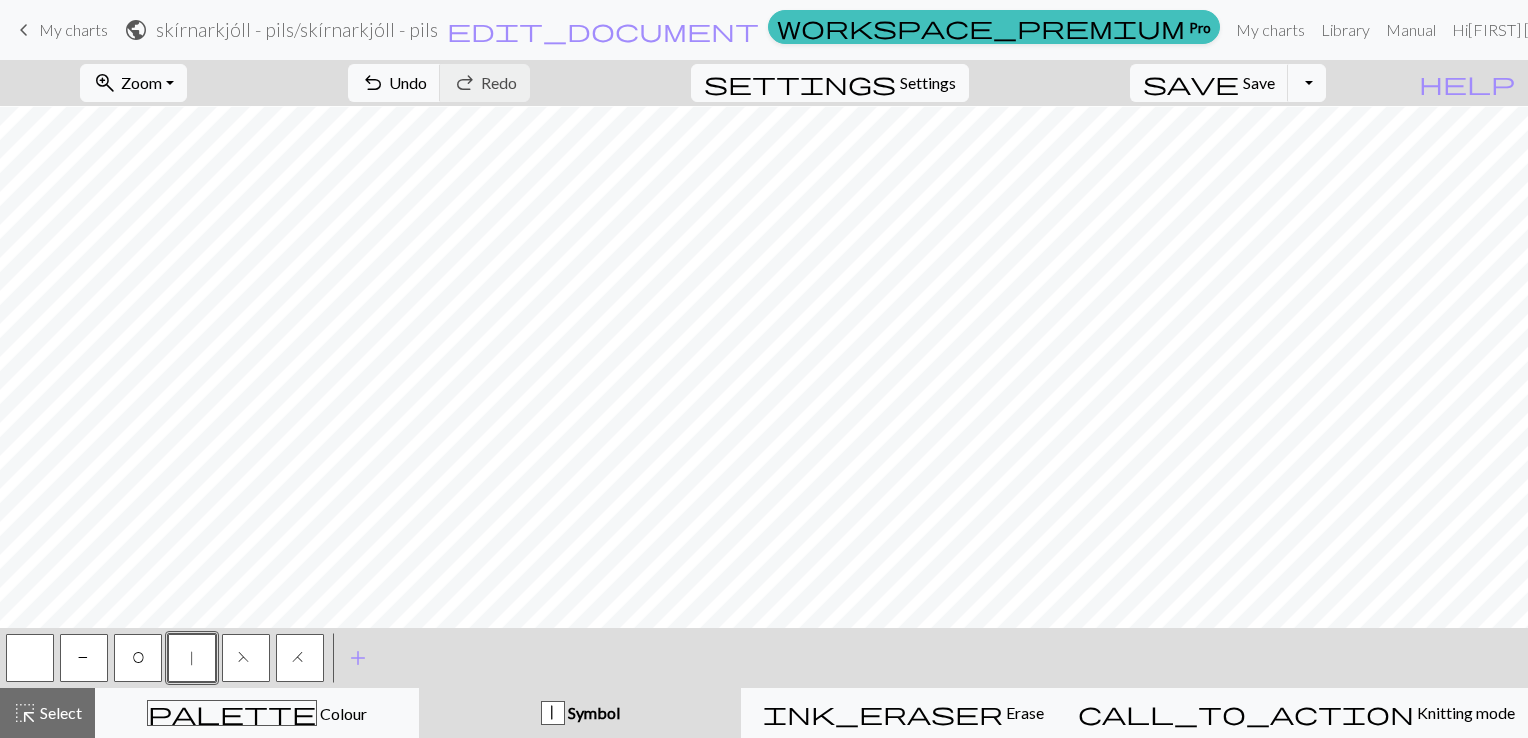 scroll, scrollTop: 4260, scrollLeft: 0, axis: vertical 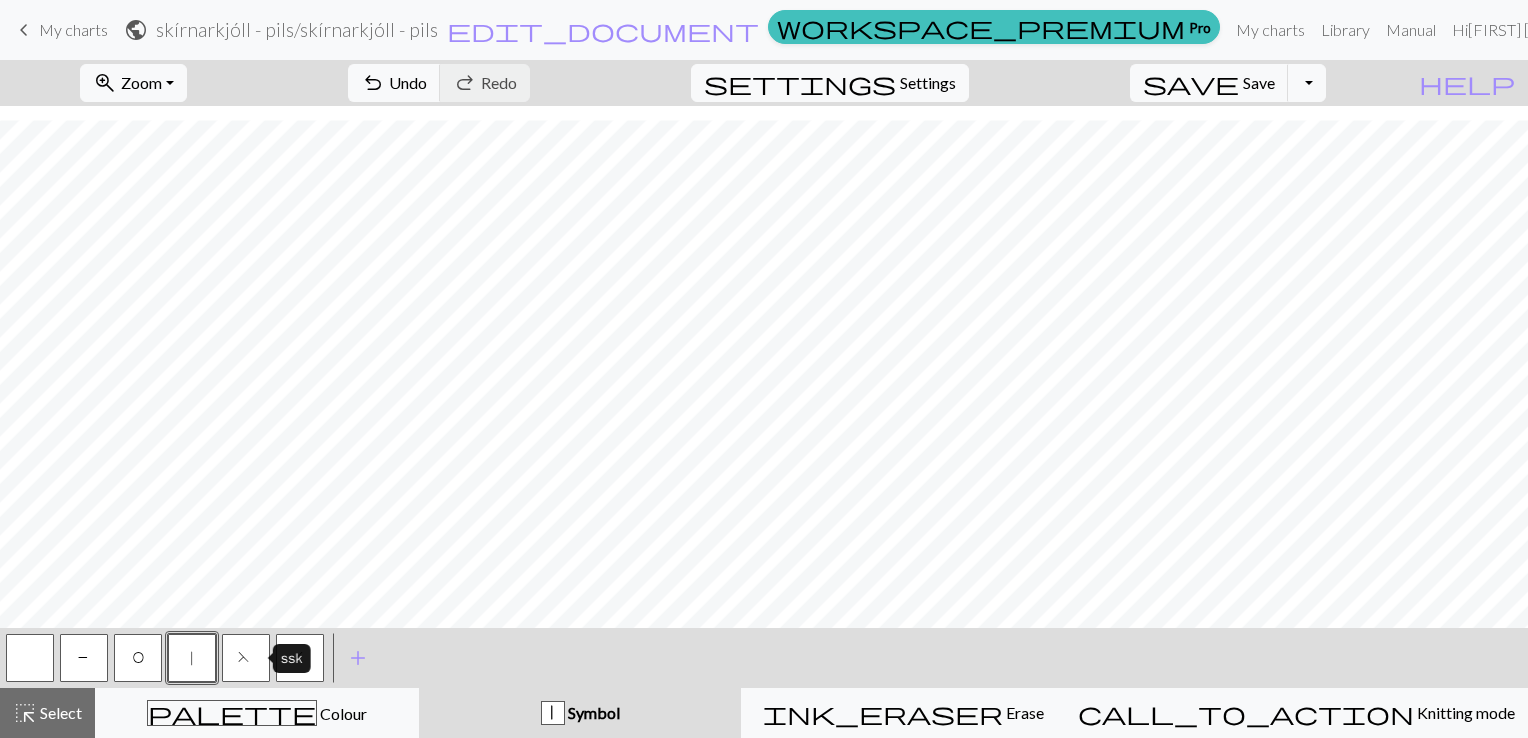 click on "F" at bounding box center [246, 658] 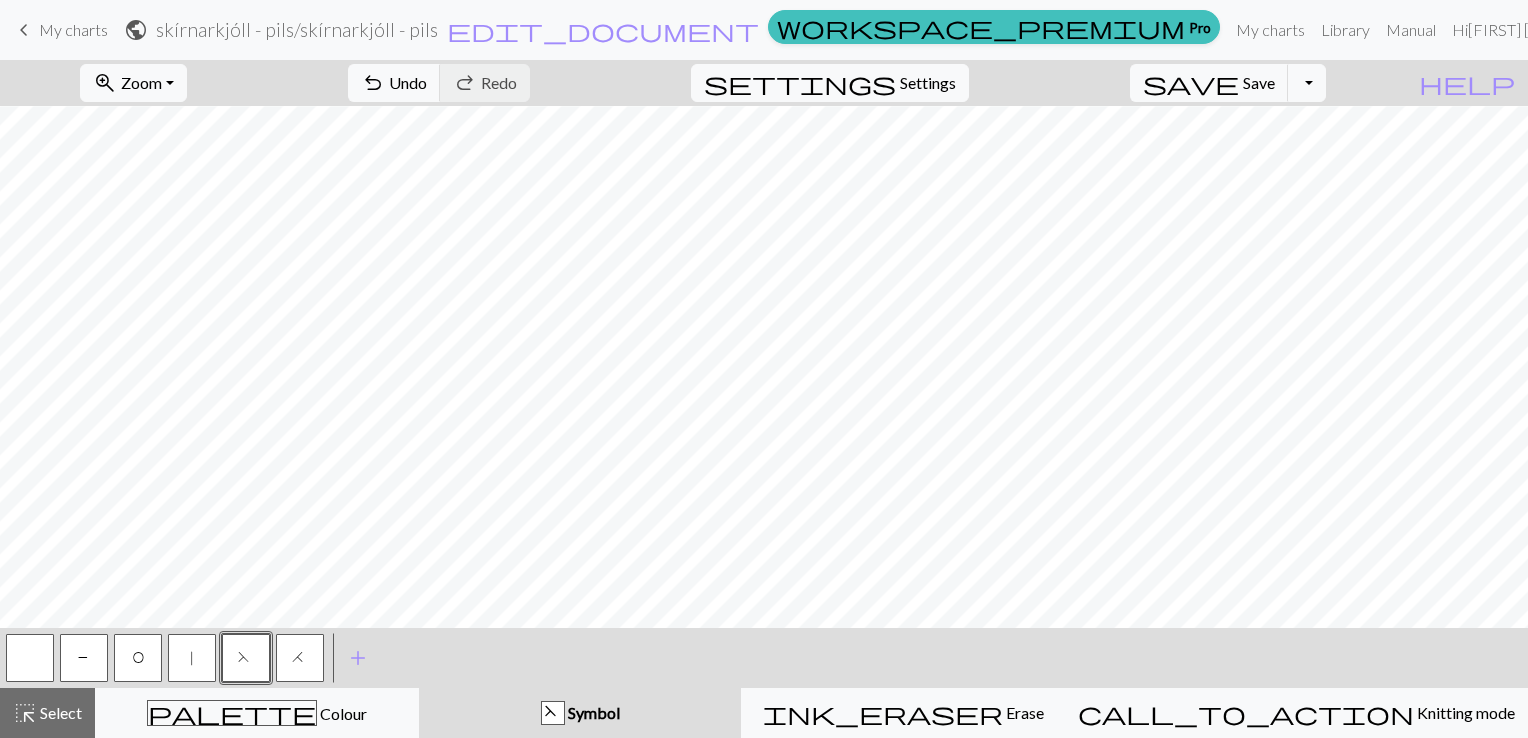 scroll, scrollTop: 4260, scrollLeft: 0, axis: vertical 